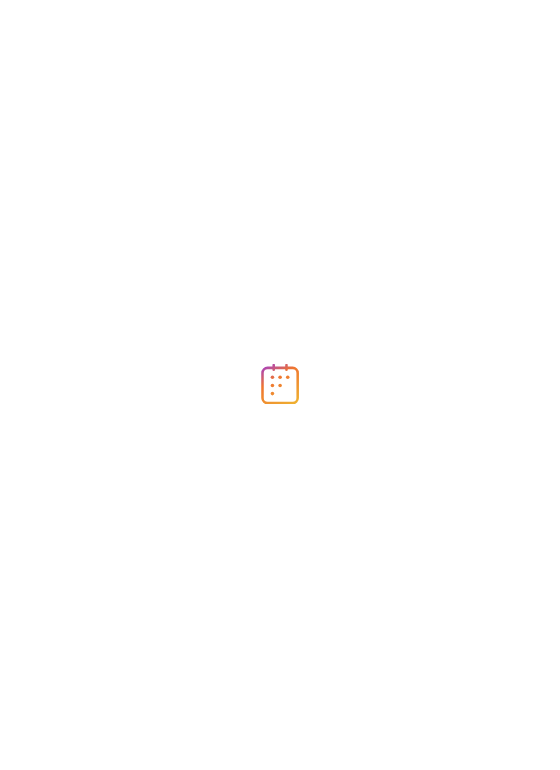 scroll, scrollTop: 0, scrollLeft: 0, axis: both 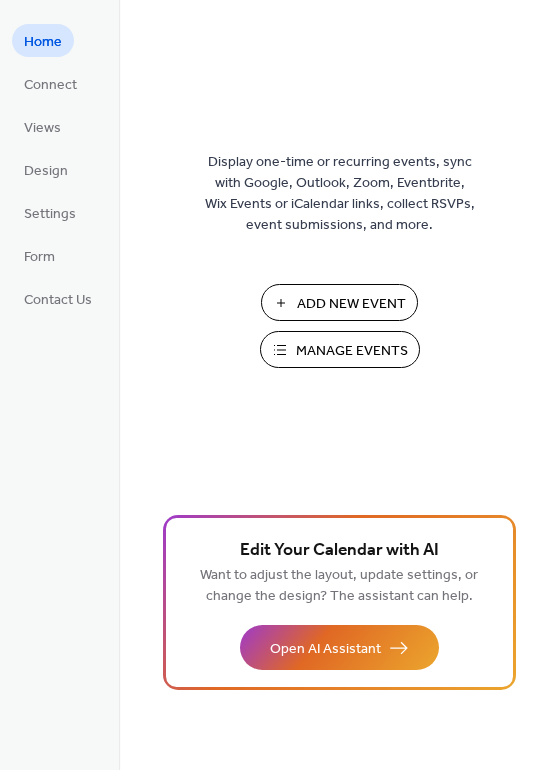 click on "Add New Event" at bounding box center (351, 304) 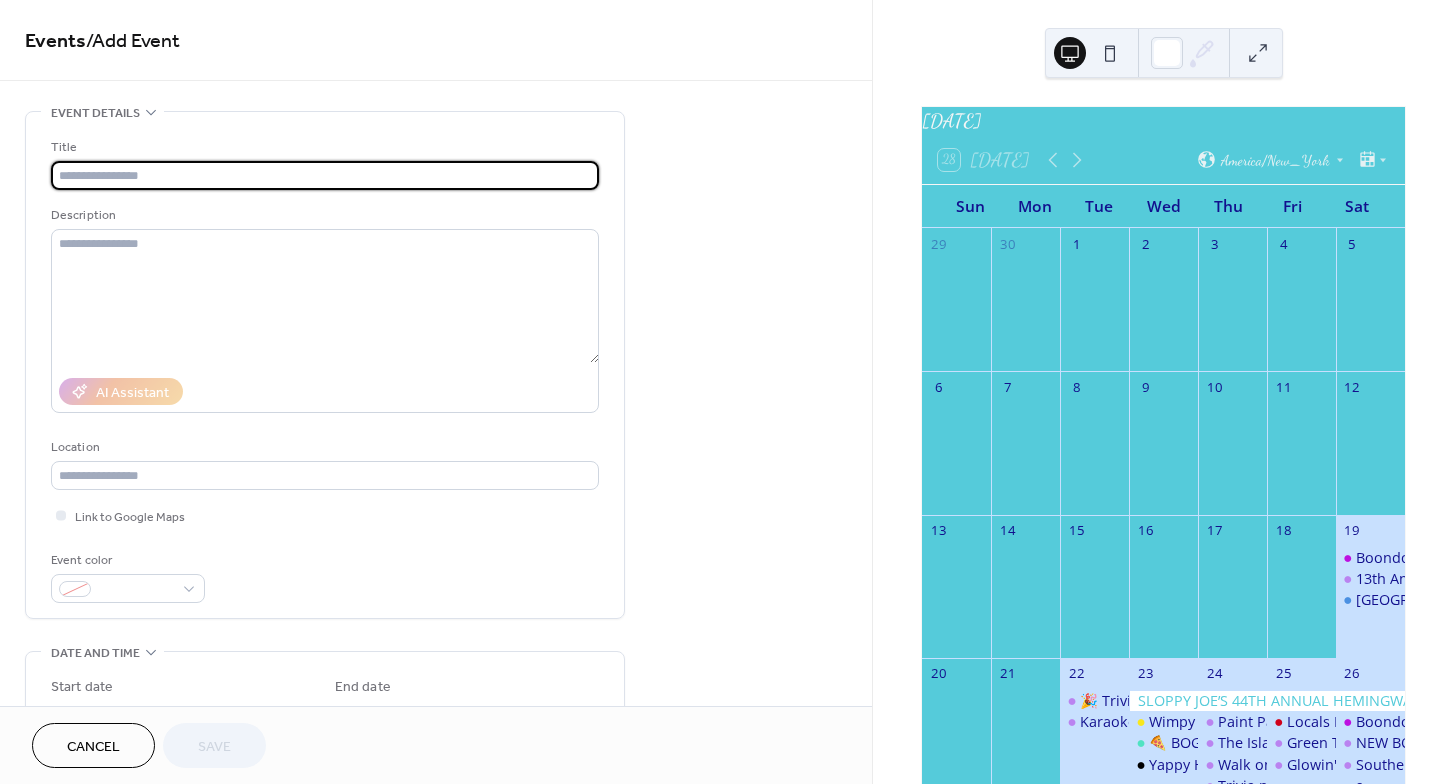 scroll, scrollTop: 0, scrollLeft: 0, axis: both 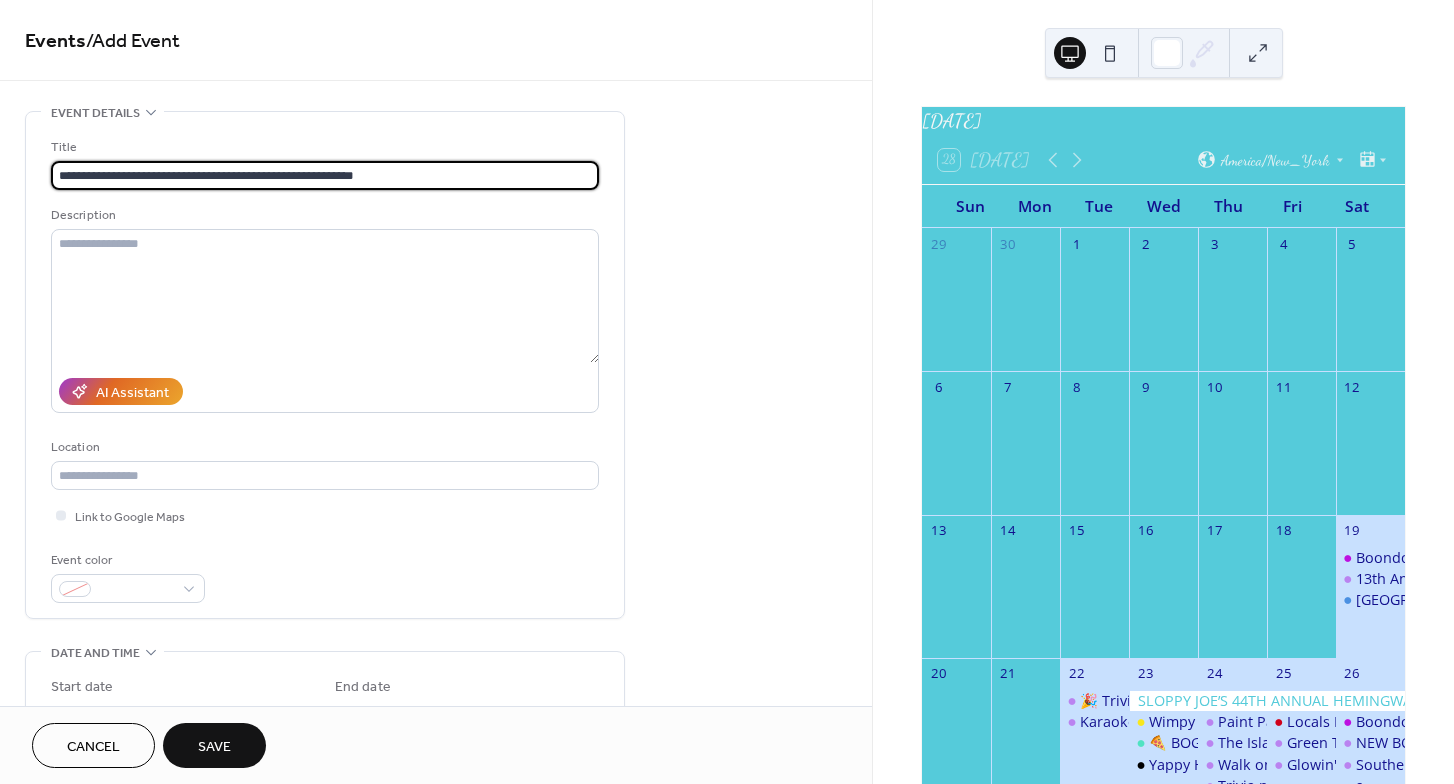 type on "**********" 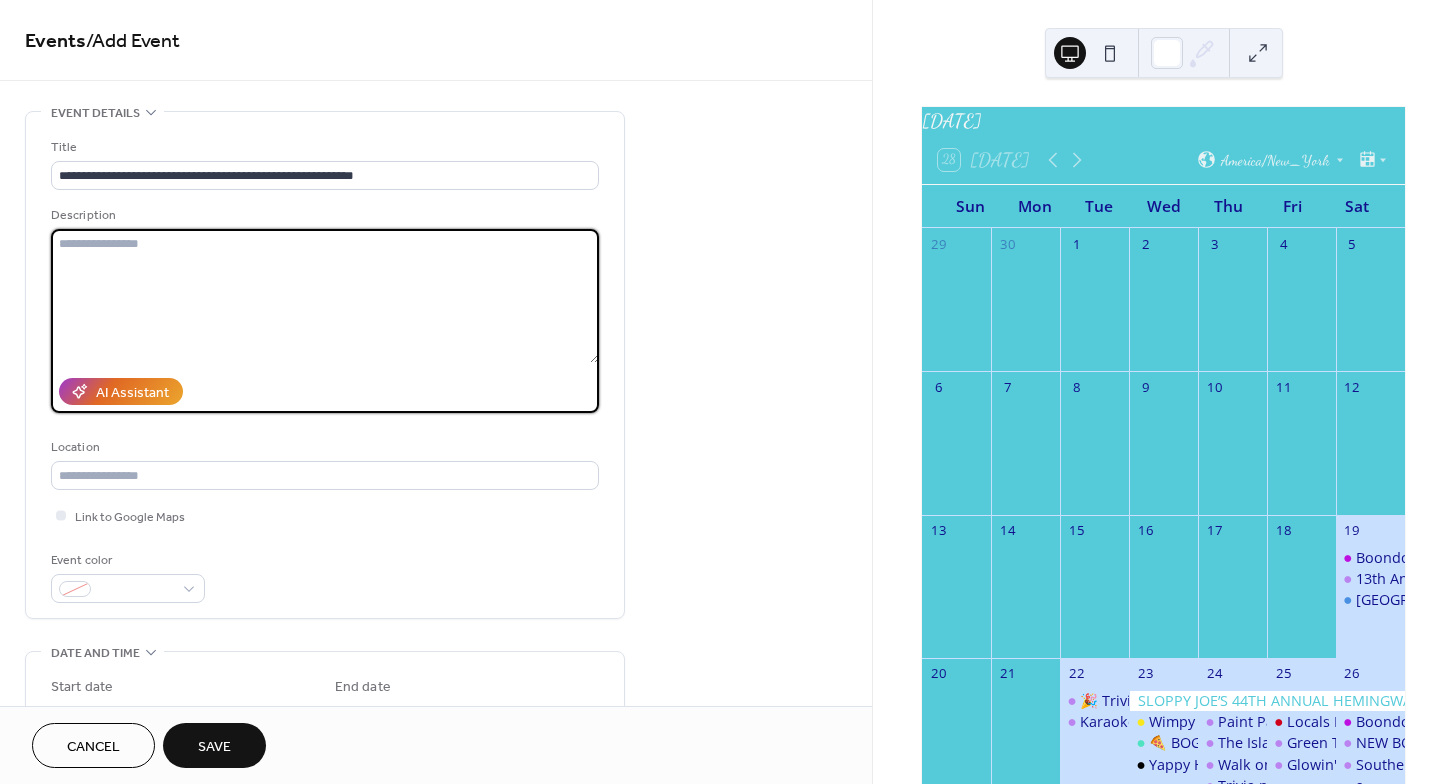 click at bounding box center (325, 296) 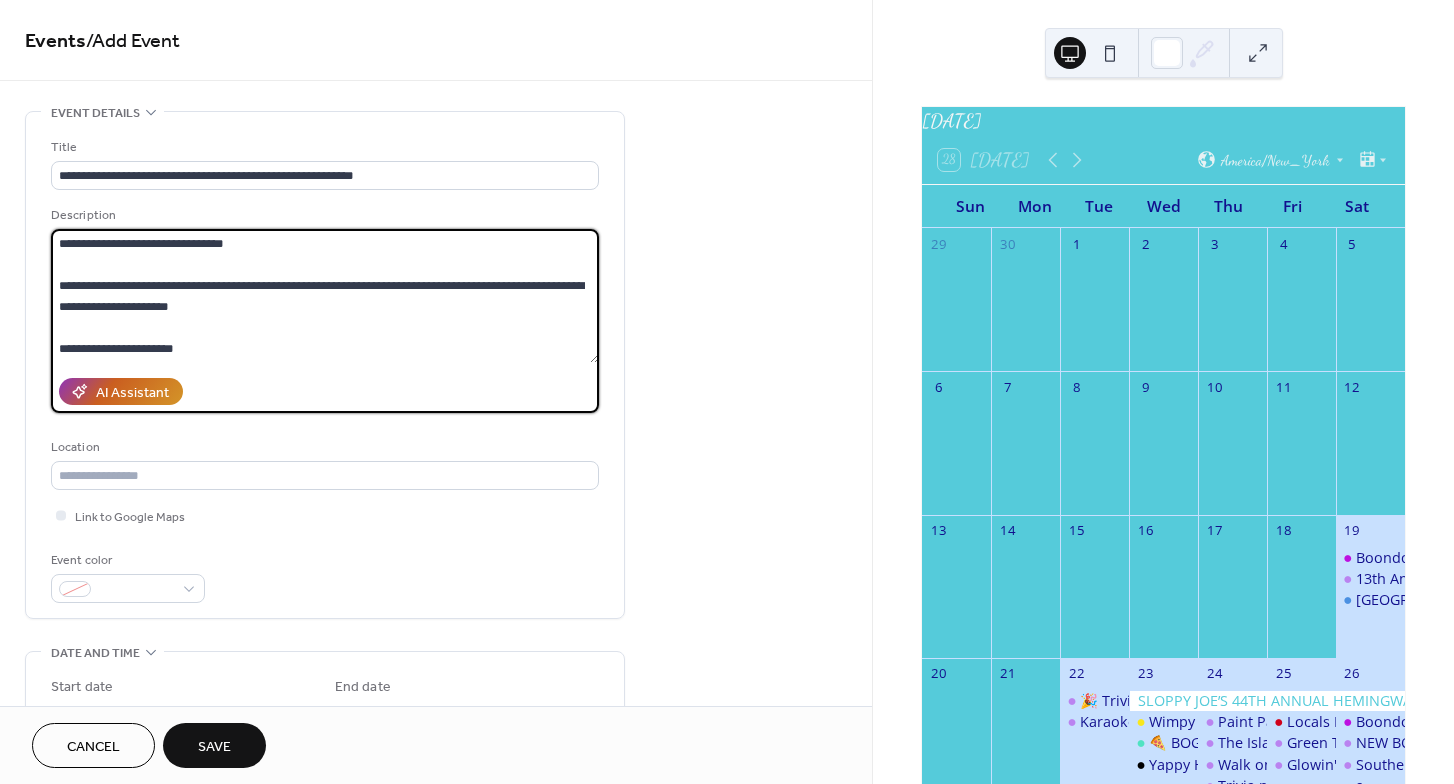 scroll, scrollTop: 438, scrollLeft: 0, axis: vertical 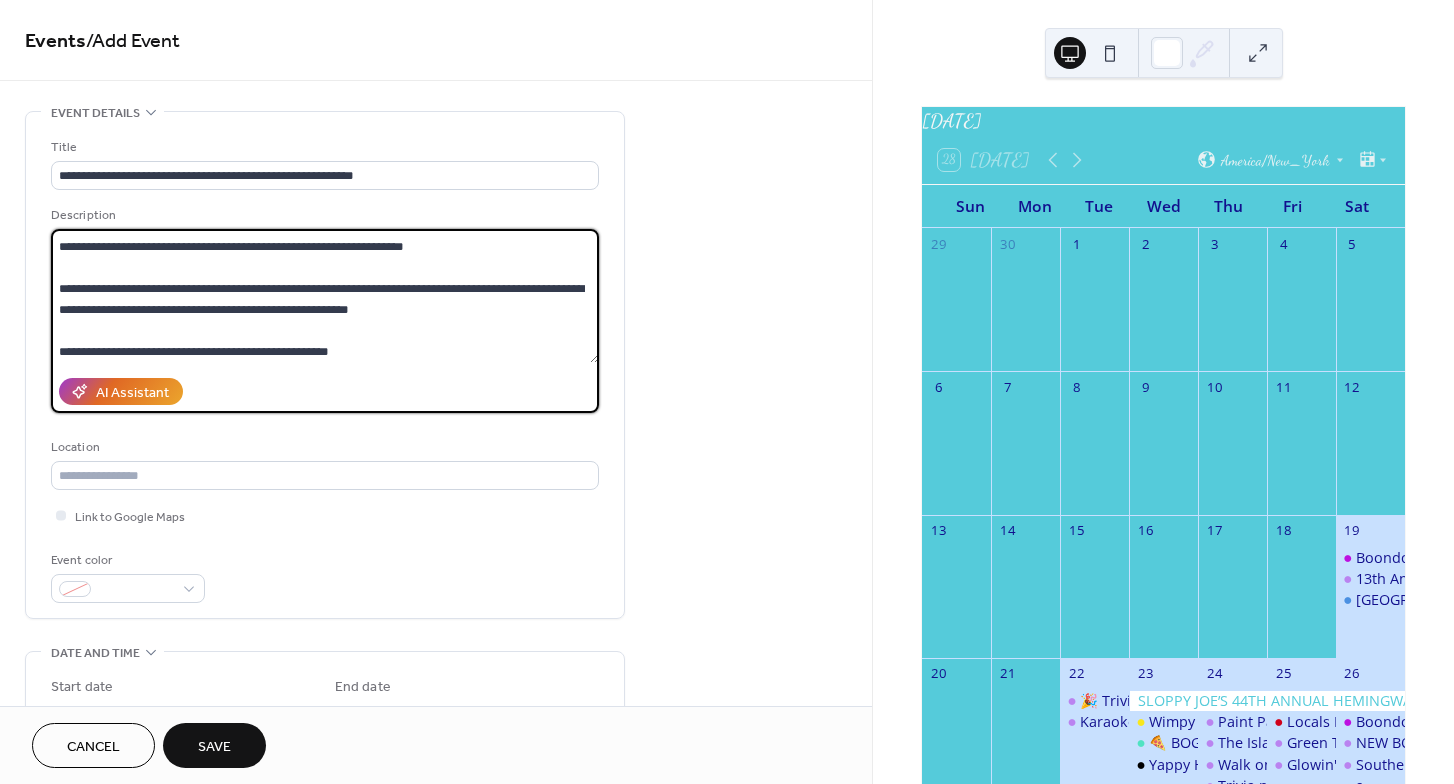type on "**********" 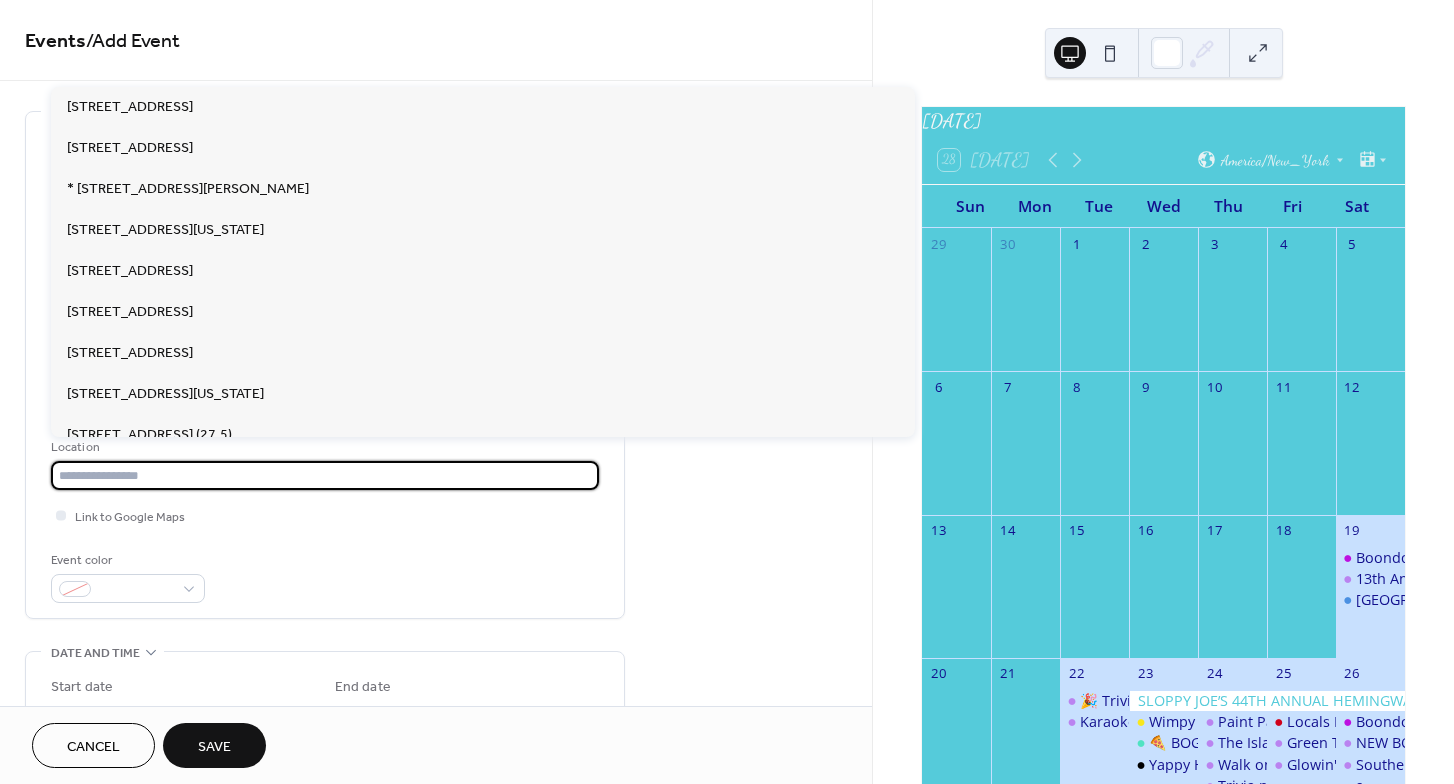 click at bounding box center (325, 475) 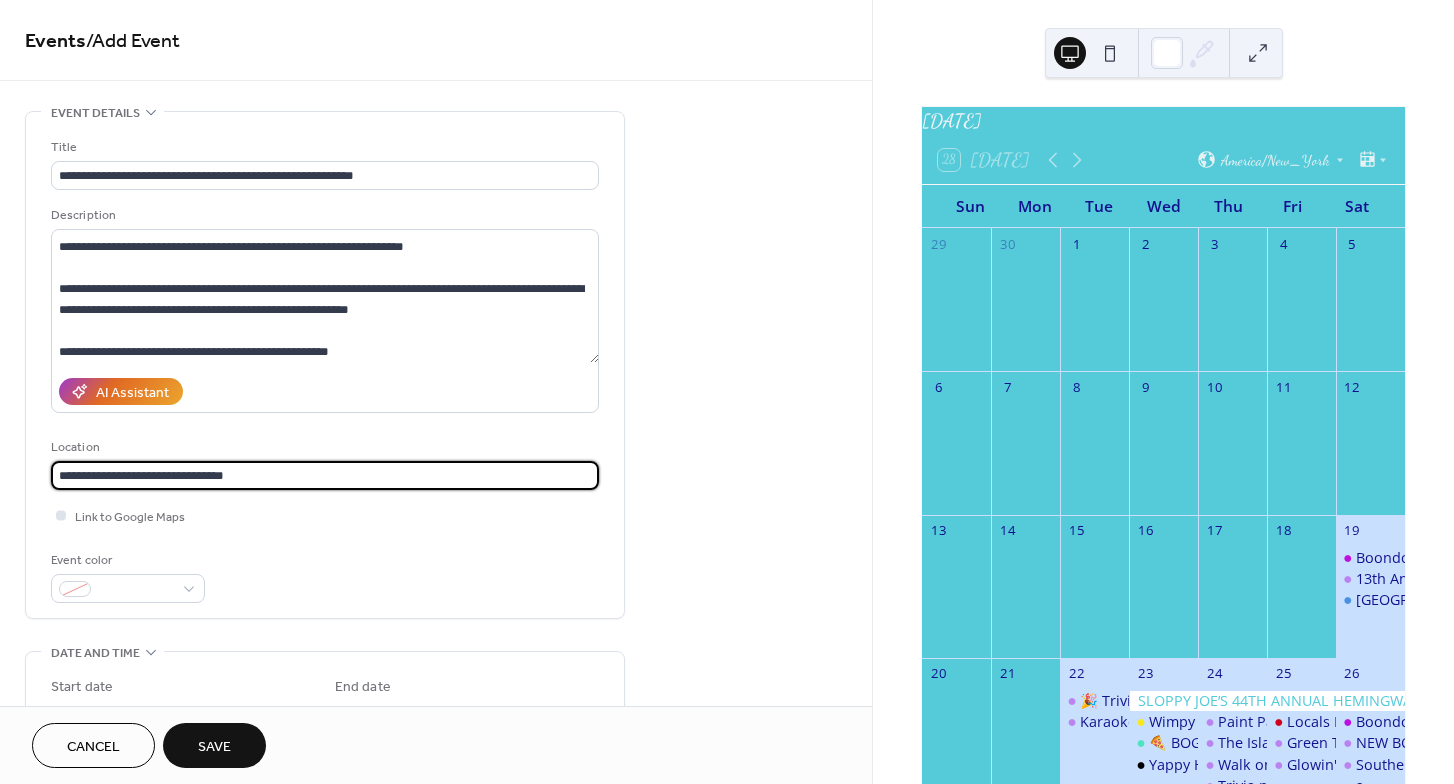 type on "**********" 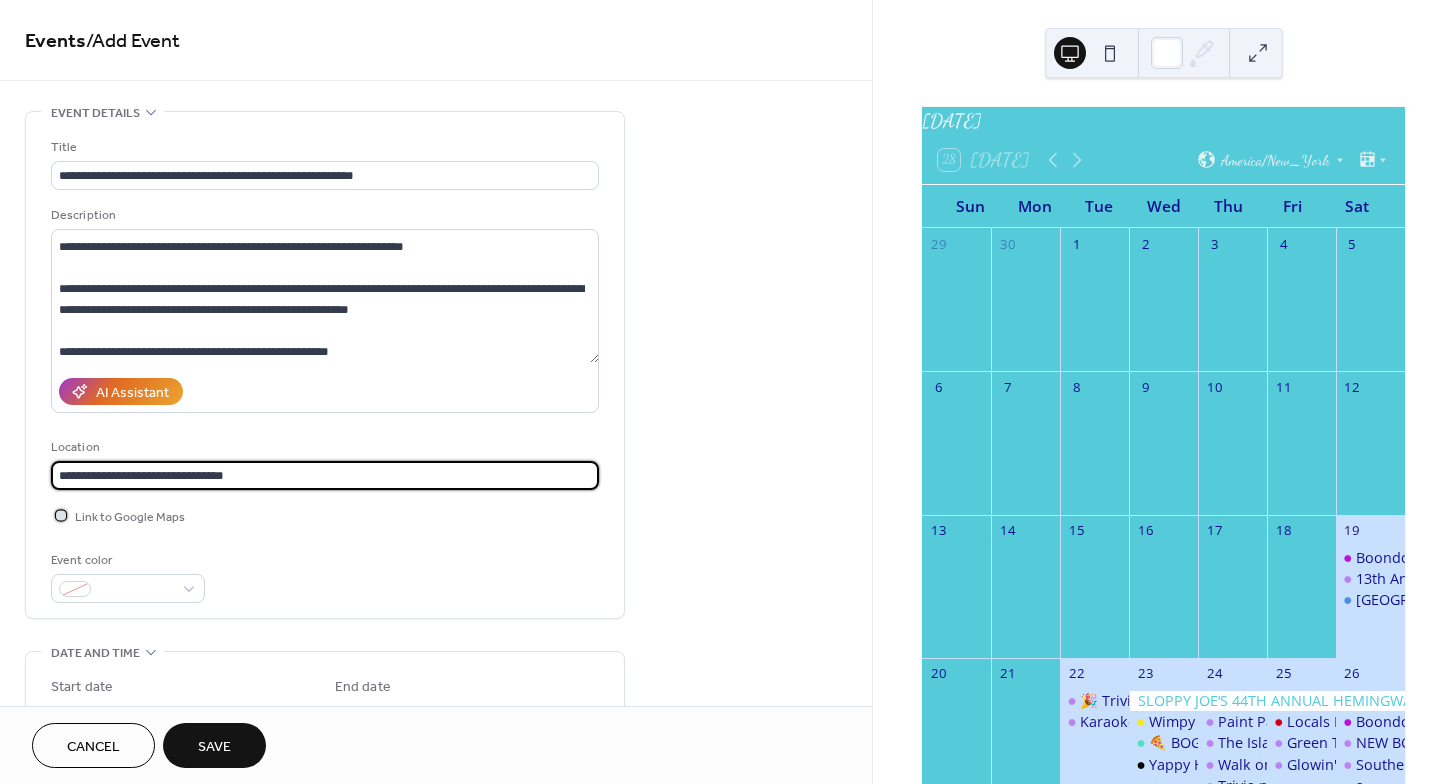 click at bounding box center (61, 515) 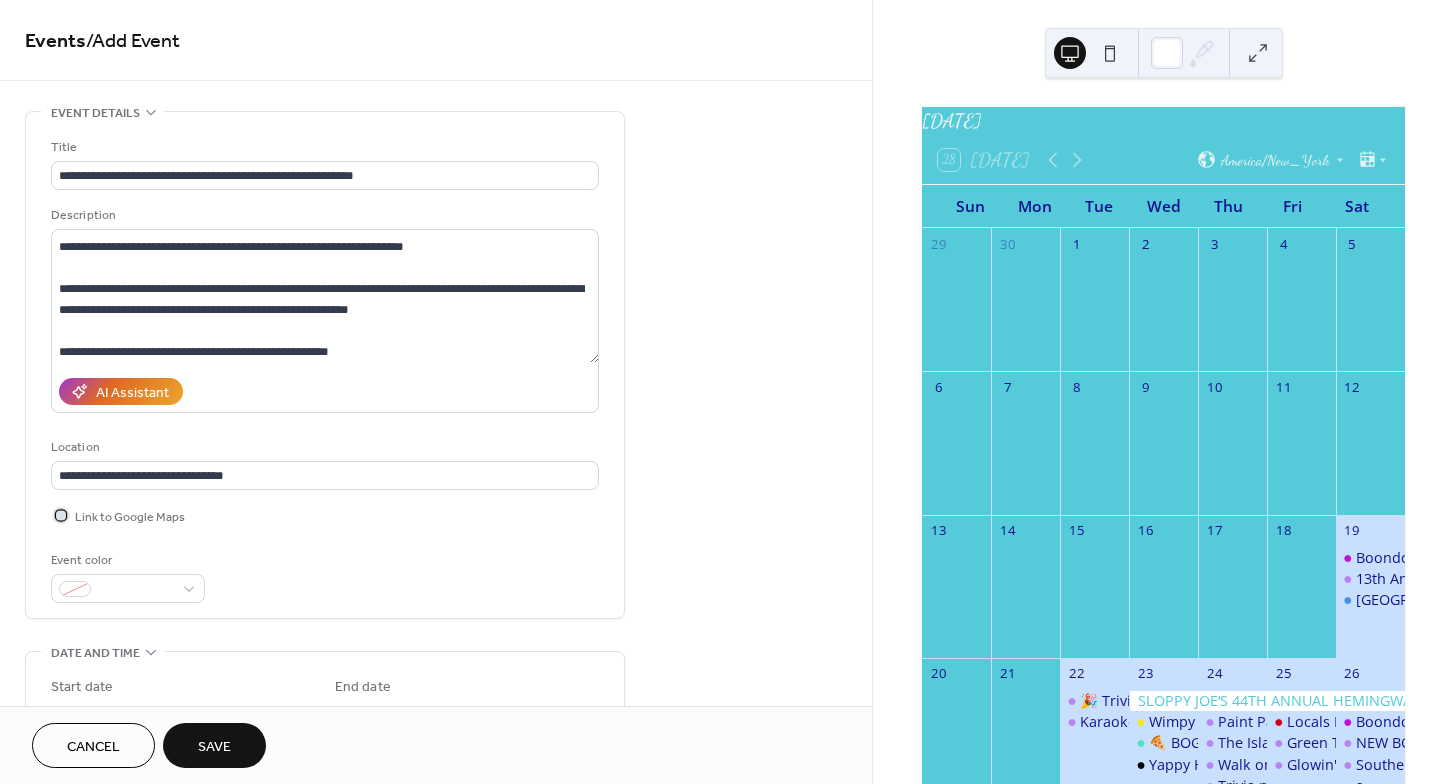 click at bounding box center [61, 515] 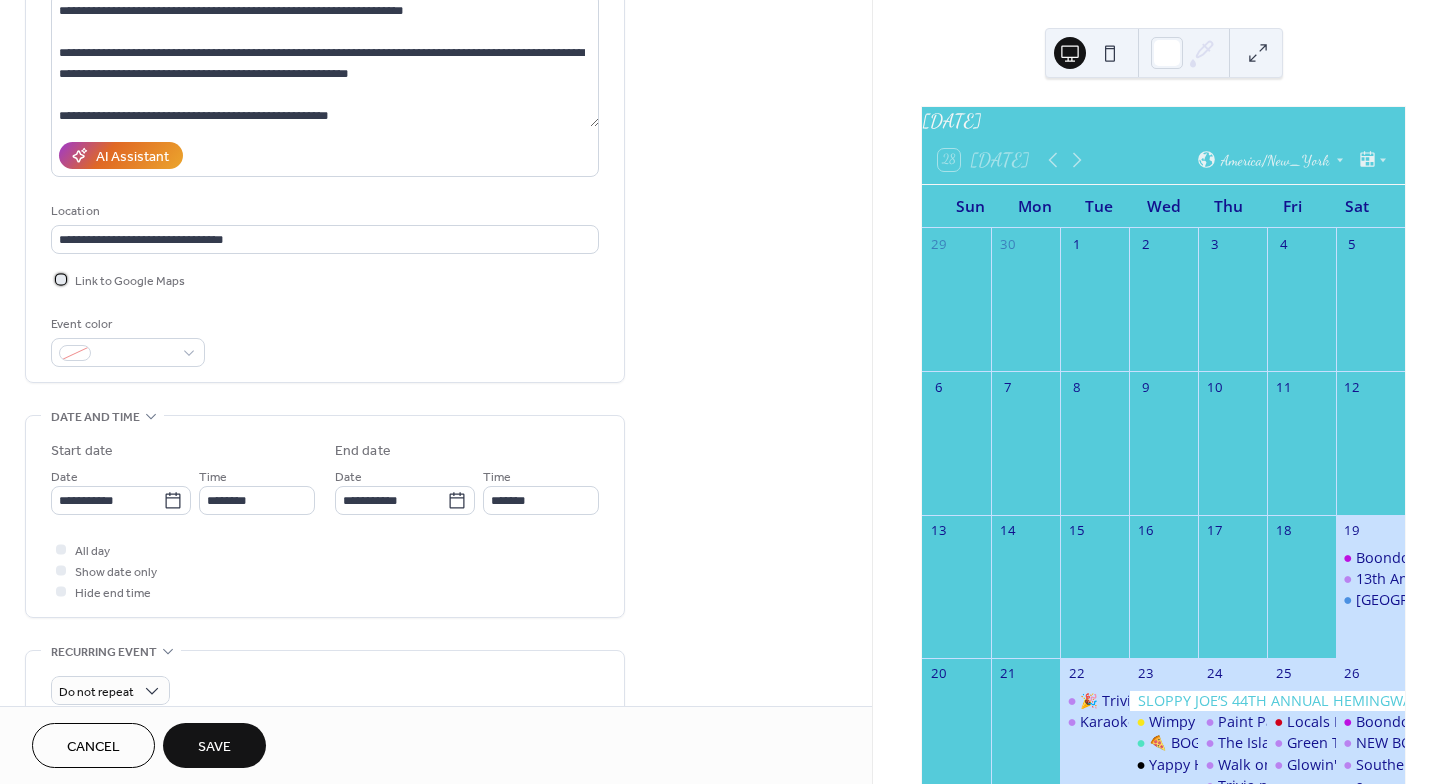 scroll, scrollTop: 237, scrollLeft: 0, axis: vertical 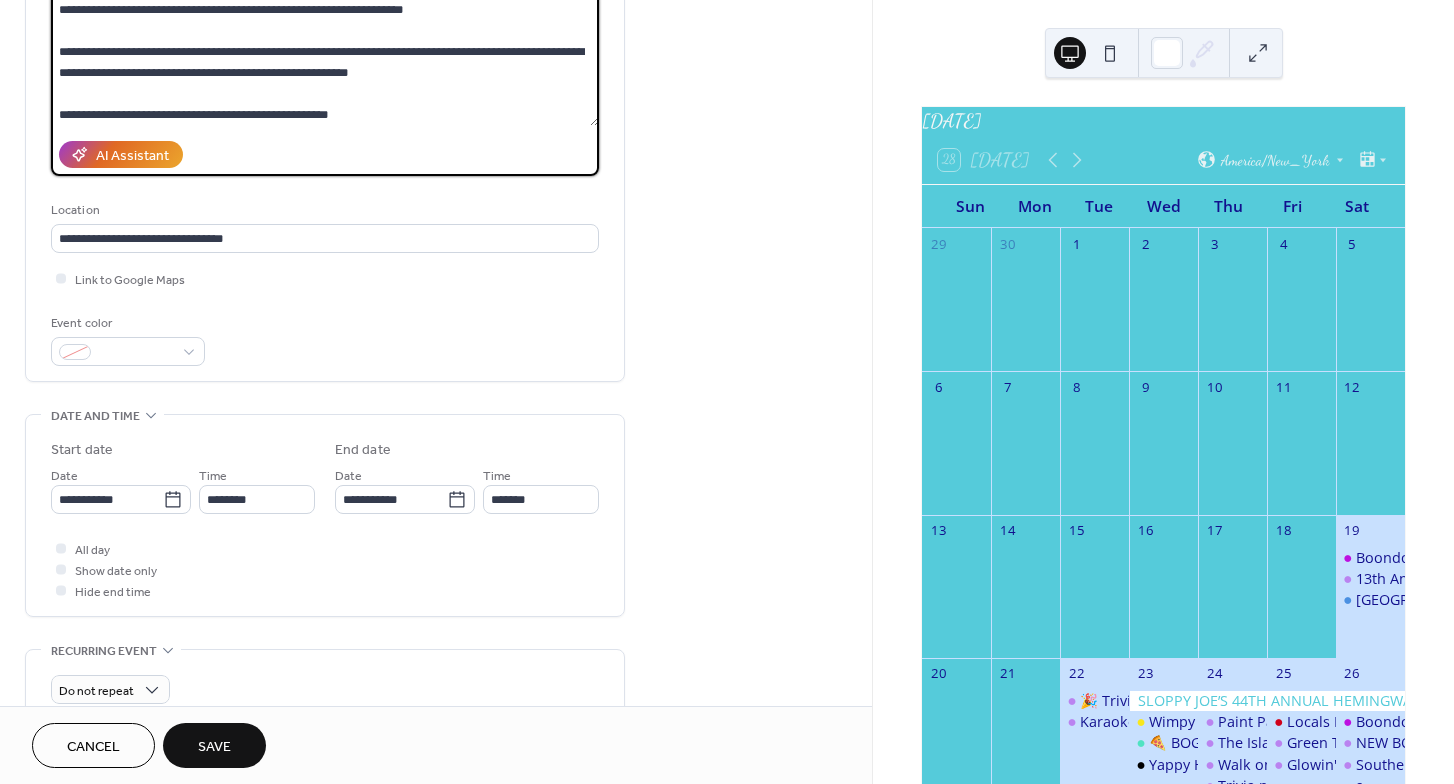 click at bounding box center (325, 59) 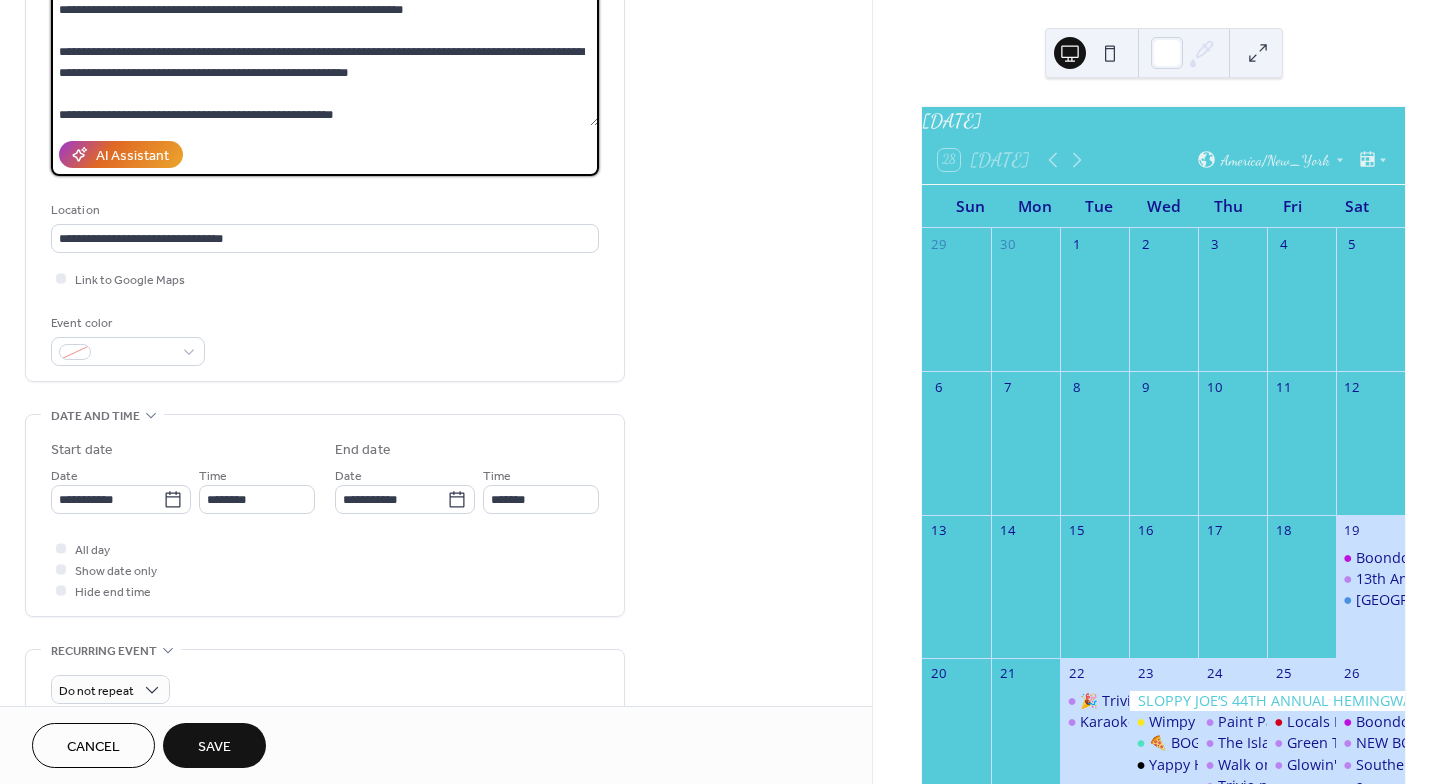 scroll, scrollTop: 459, scrollLeft: 0, axis: vertical 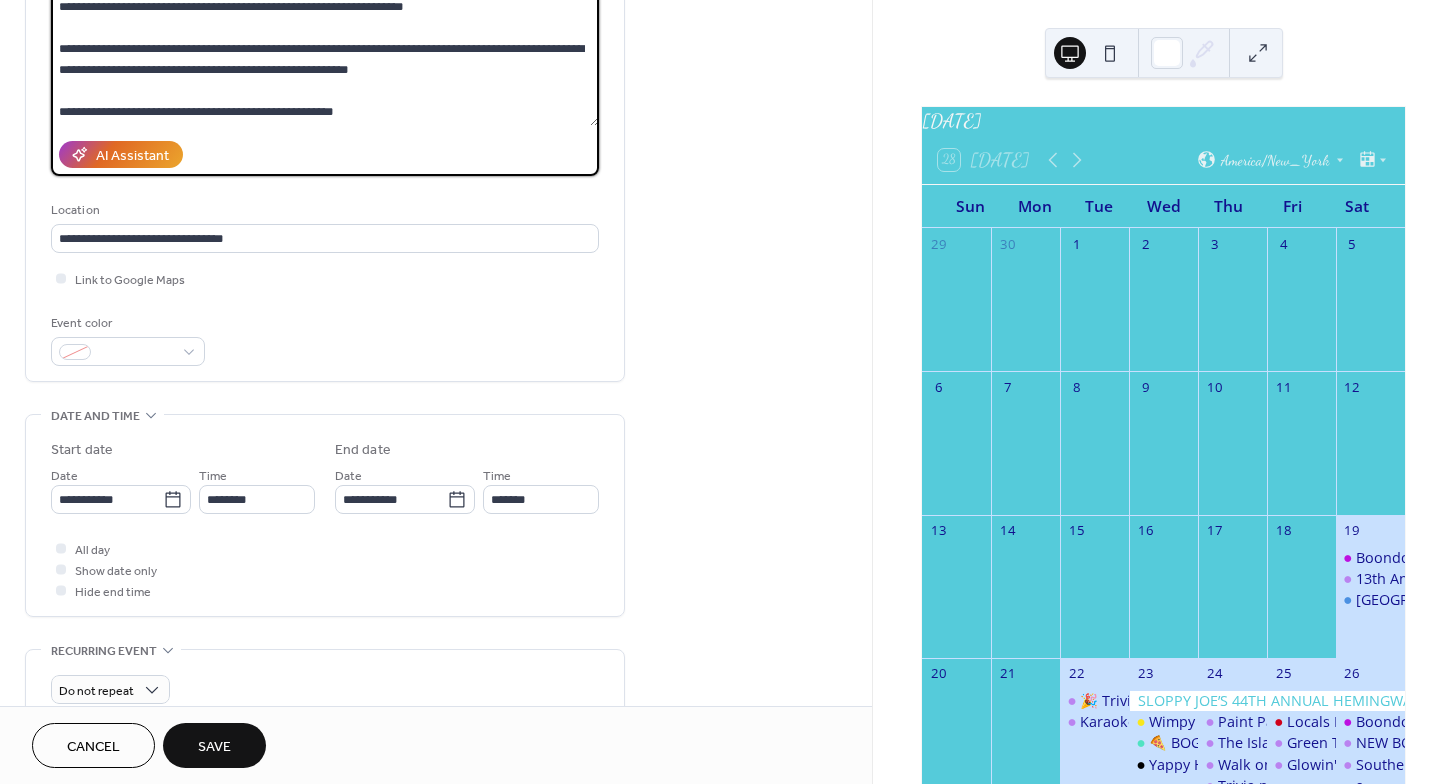 paste on "**********" 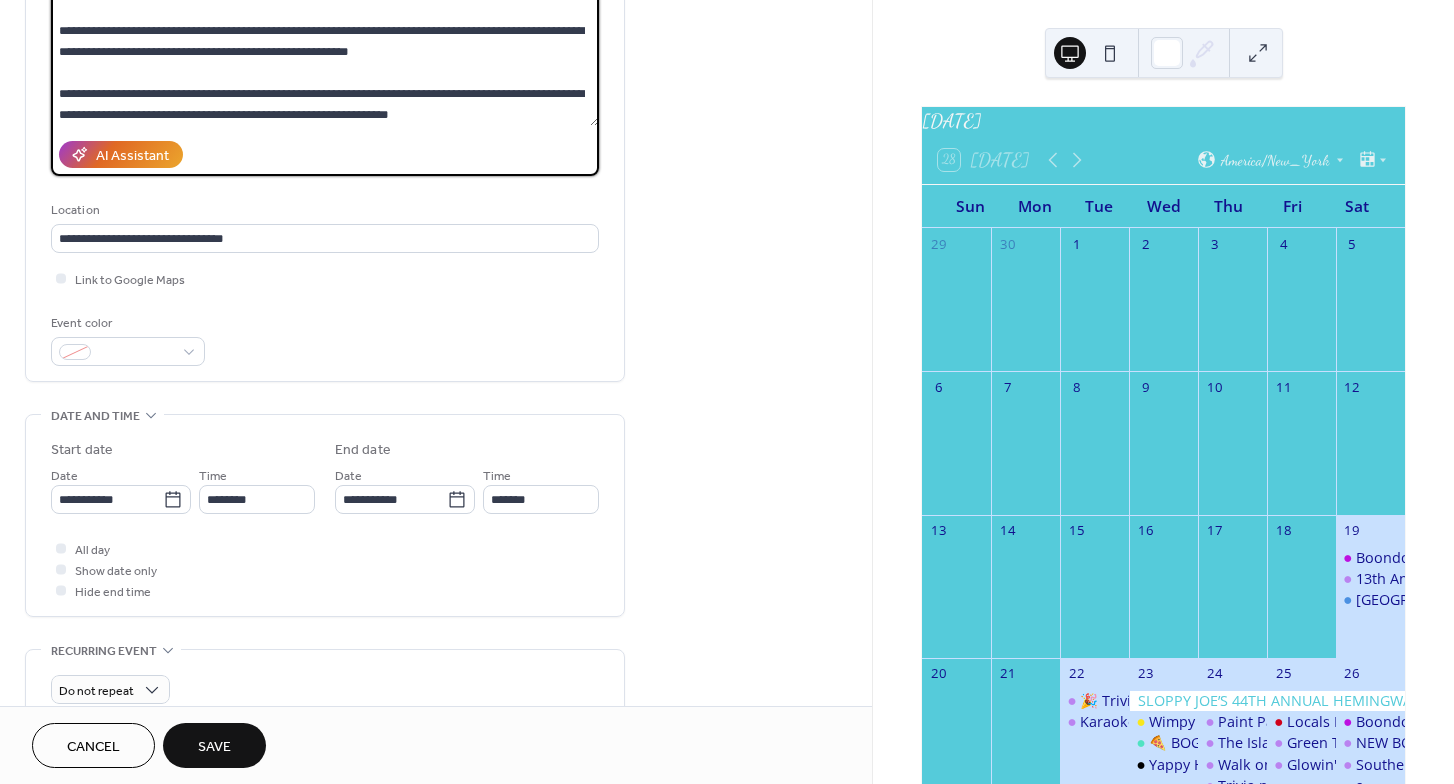 scroll, scrollTop: 241, scrollLeft: 0, axis: vertical 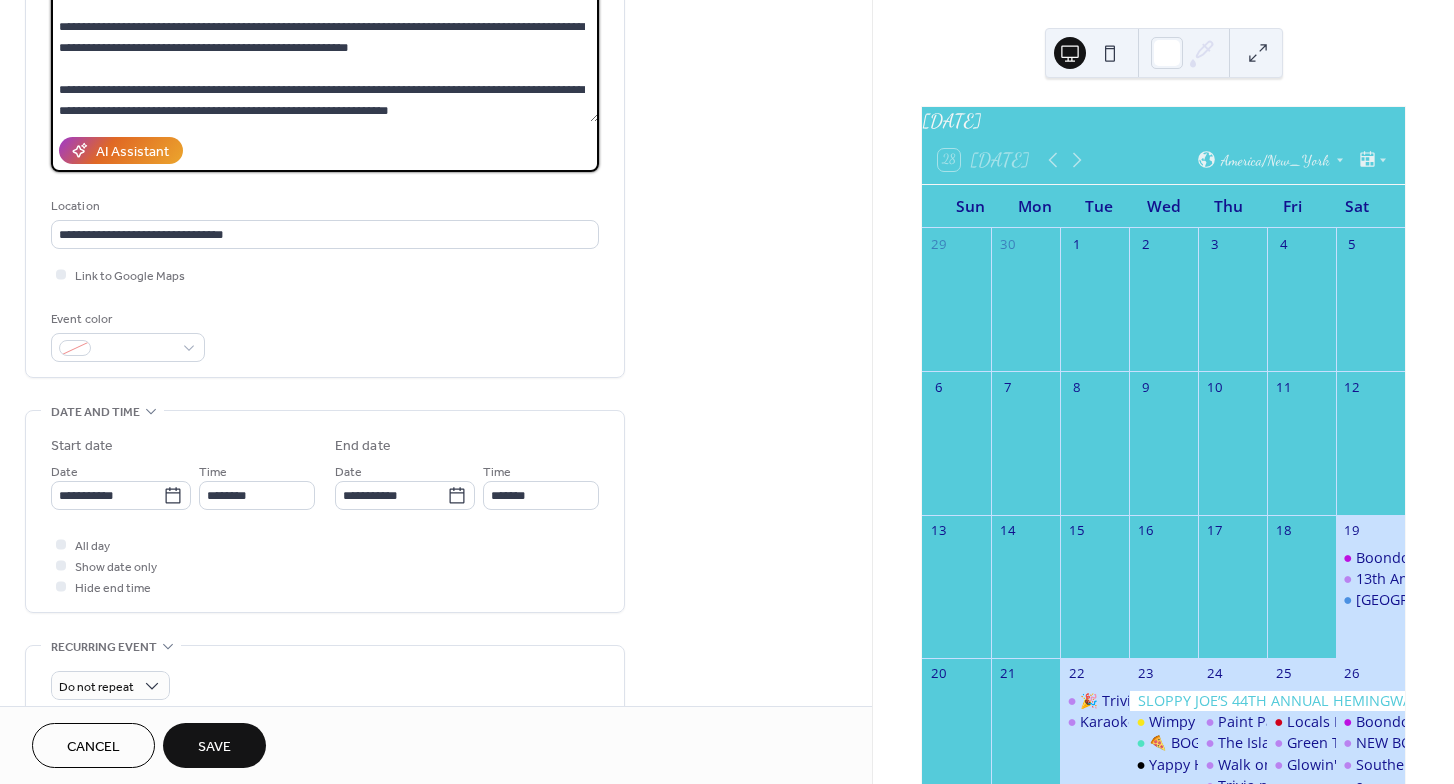 type on "**********" 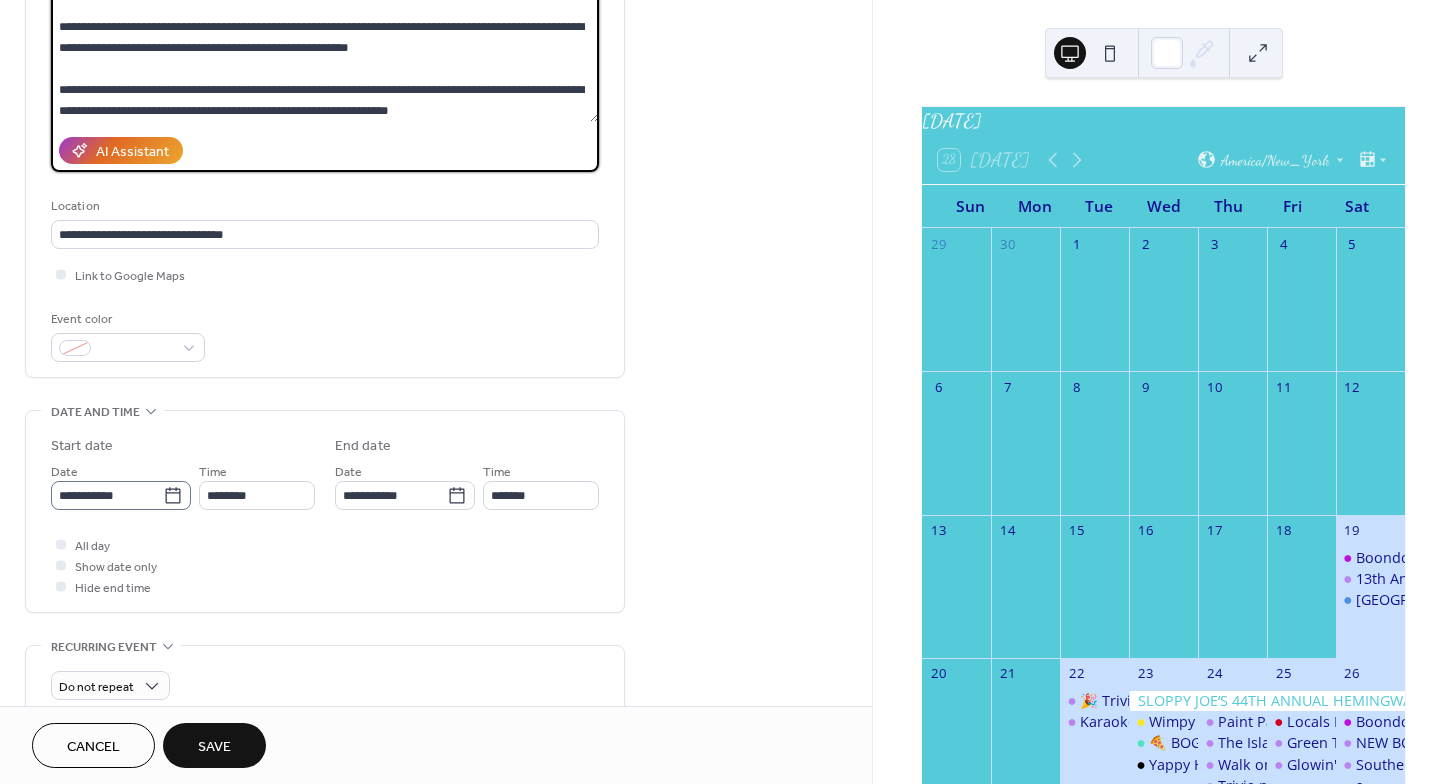 click 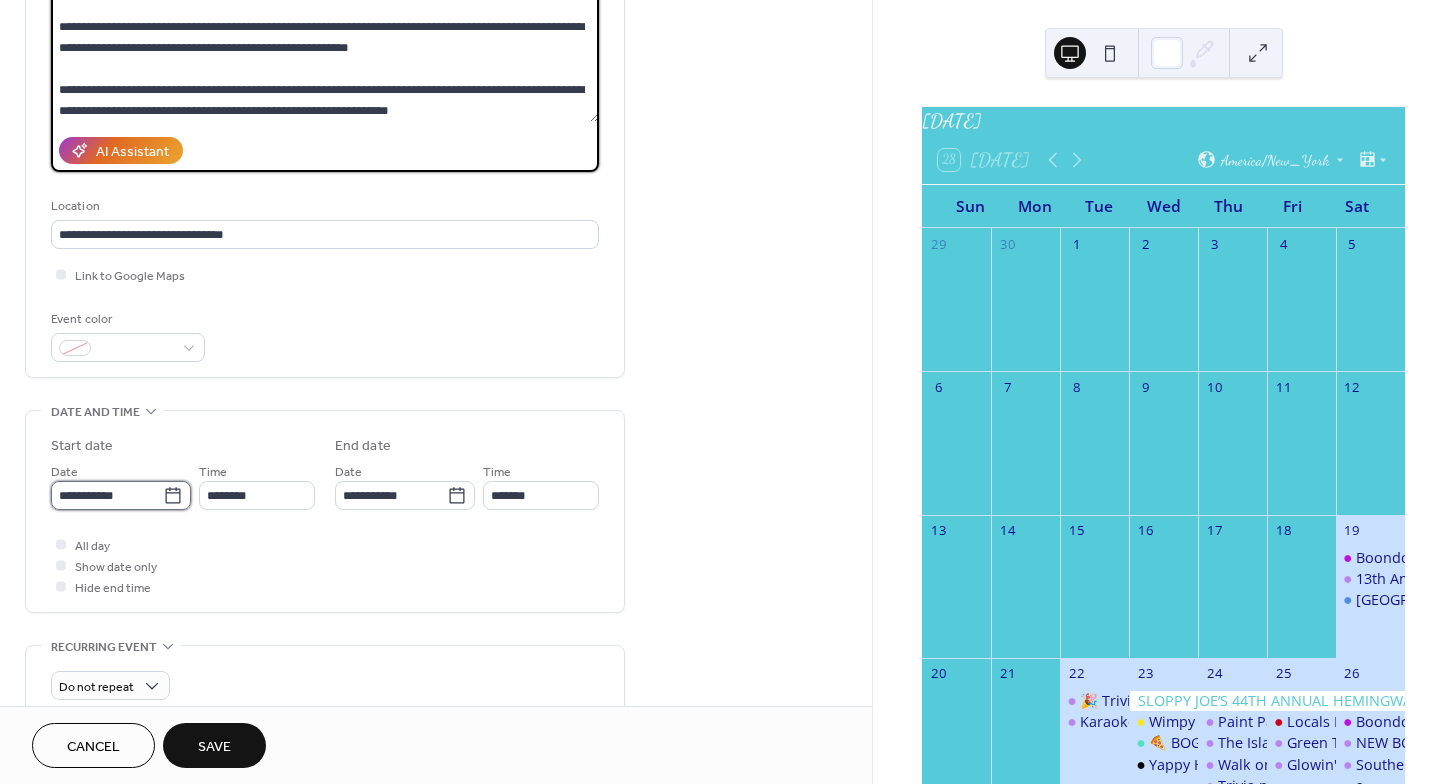 click on "**********" at bounding box center [107, 495] 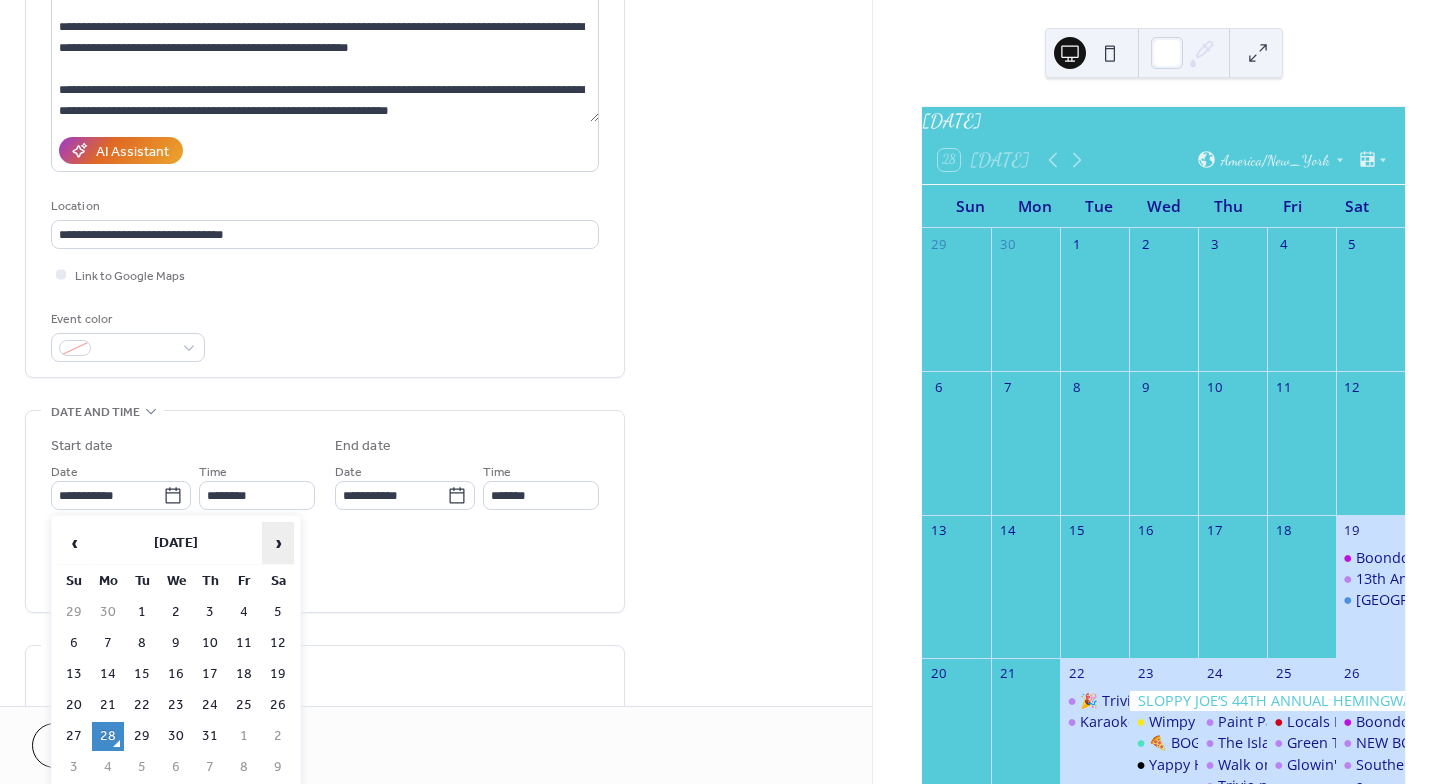 click on "›" at bounding box center [278, 543] 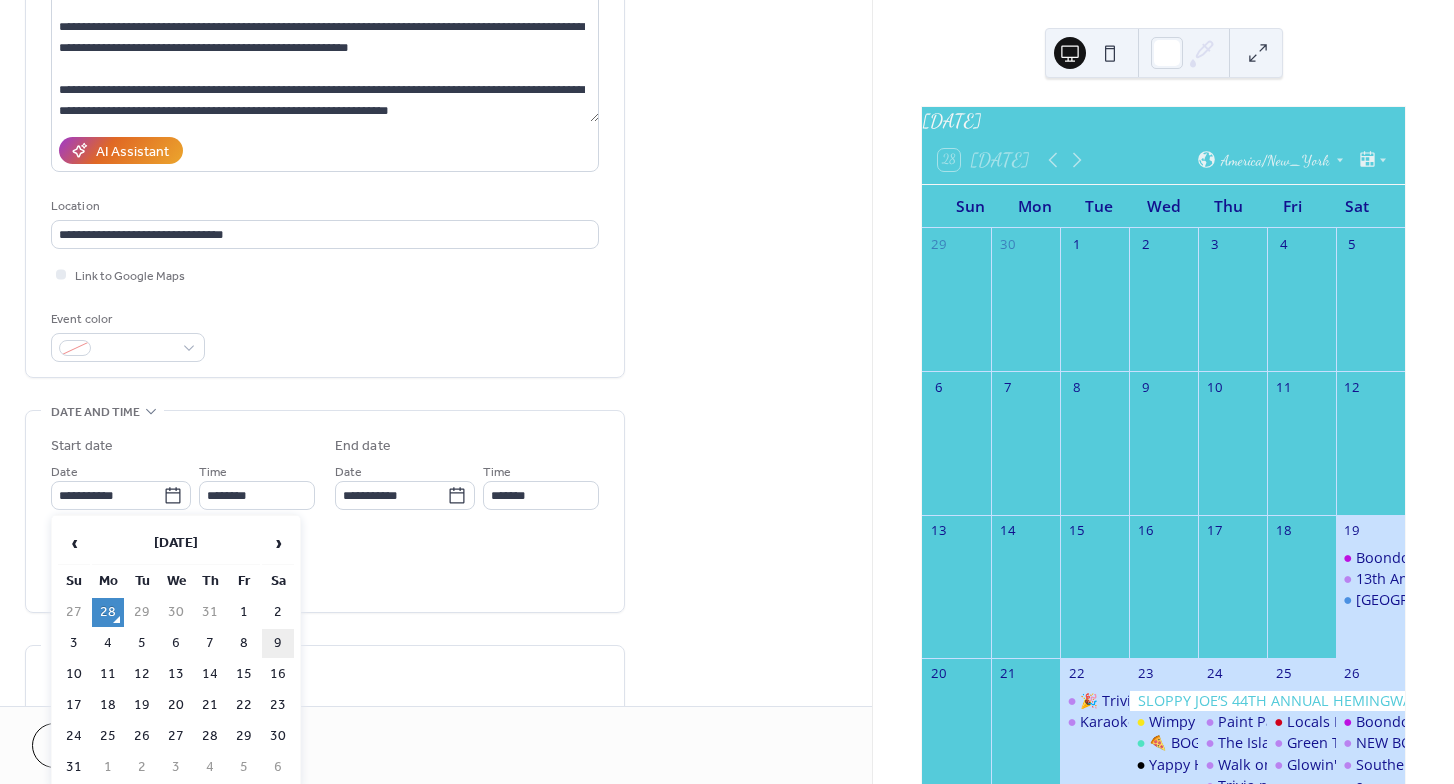 click on "9" at bounding box center [278, 643] 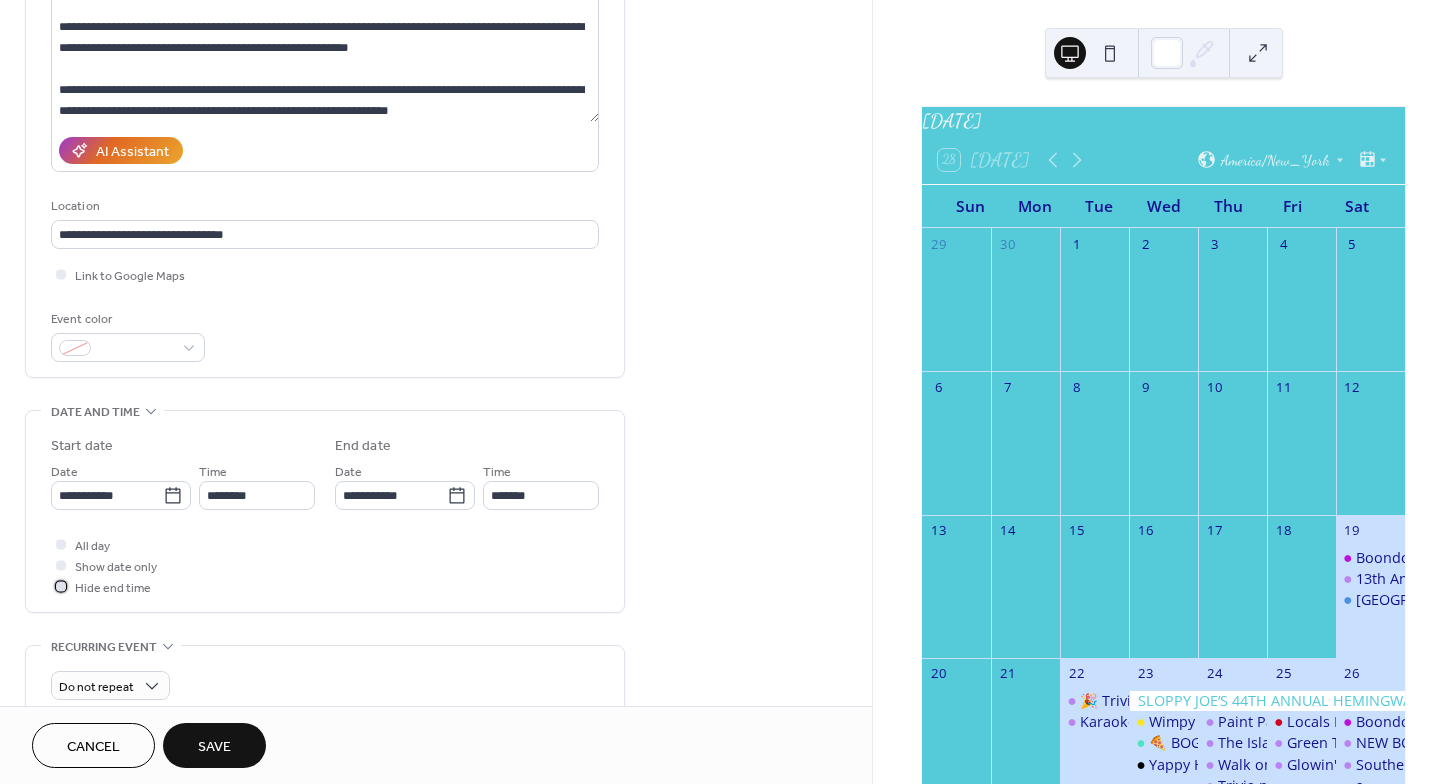 click at bounding box center [61, 586] 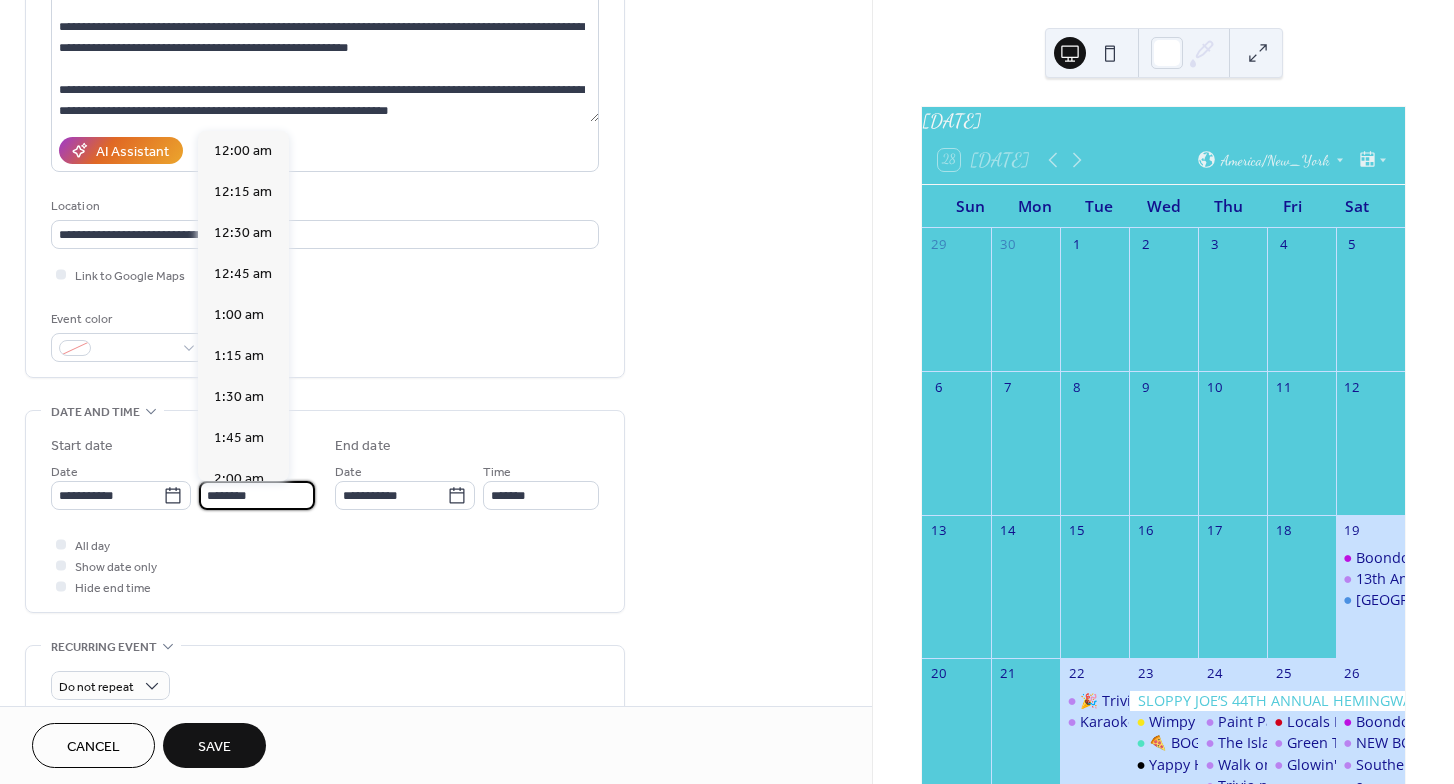 click on "********" at bounding box center [257, 495] 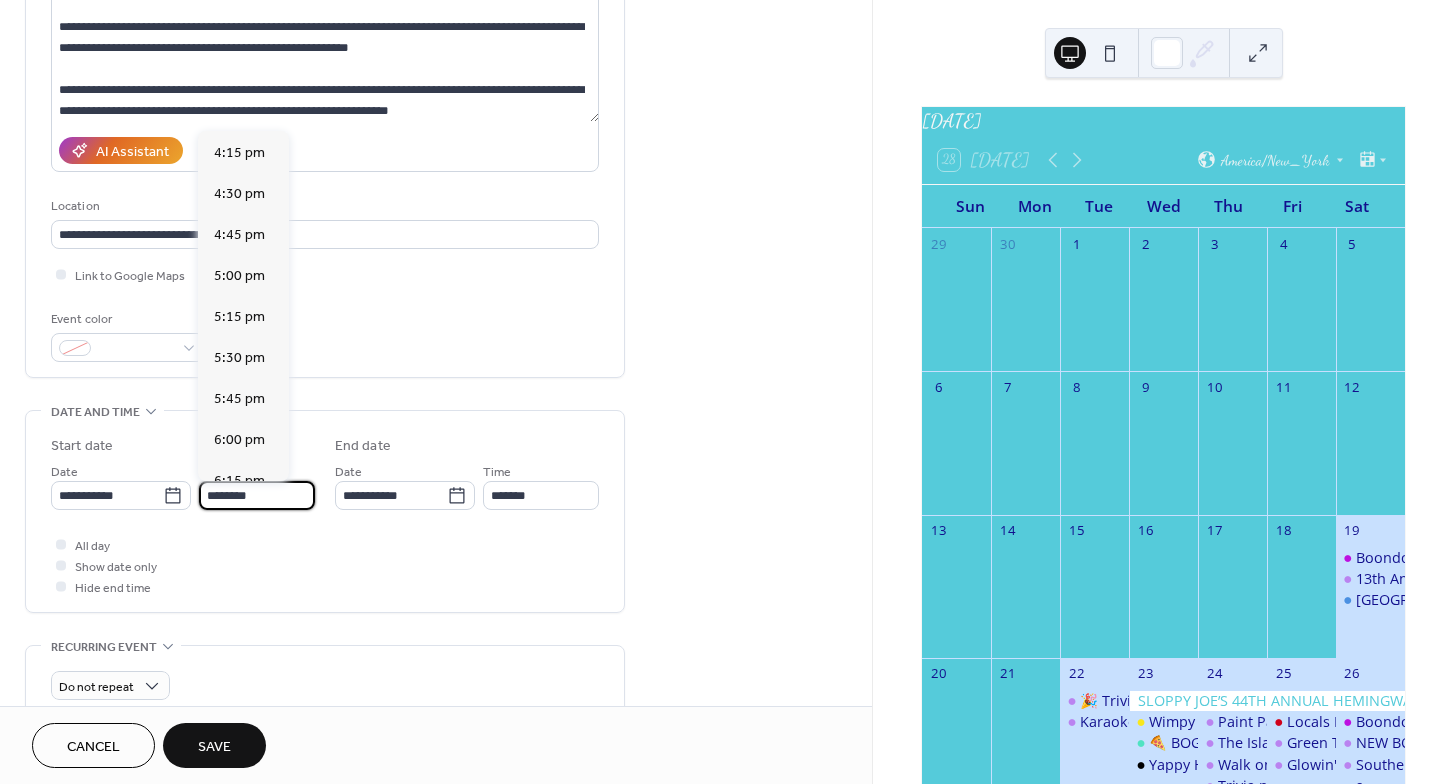 scroll, scrollTop: 2684, scrollLeft: 0, axis: vertical 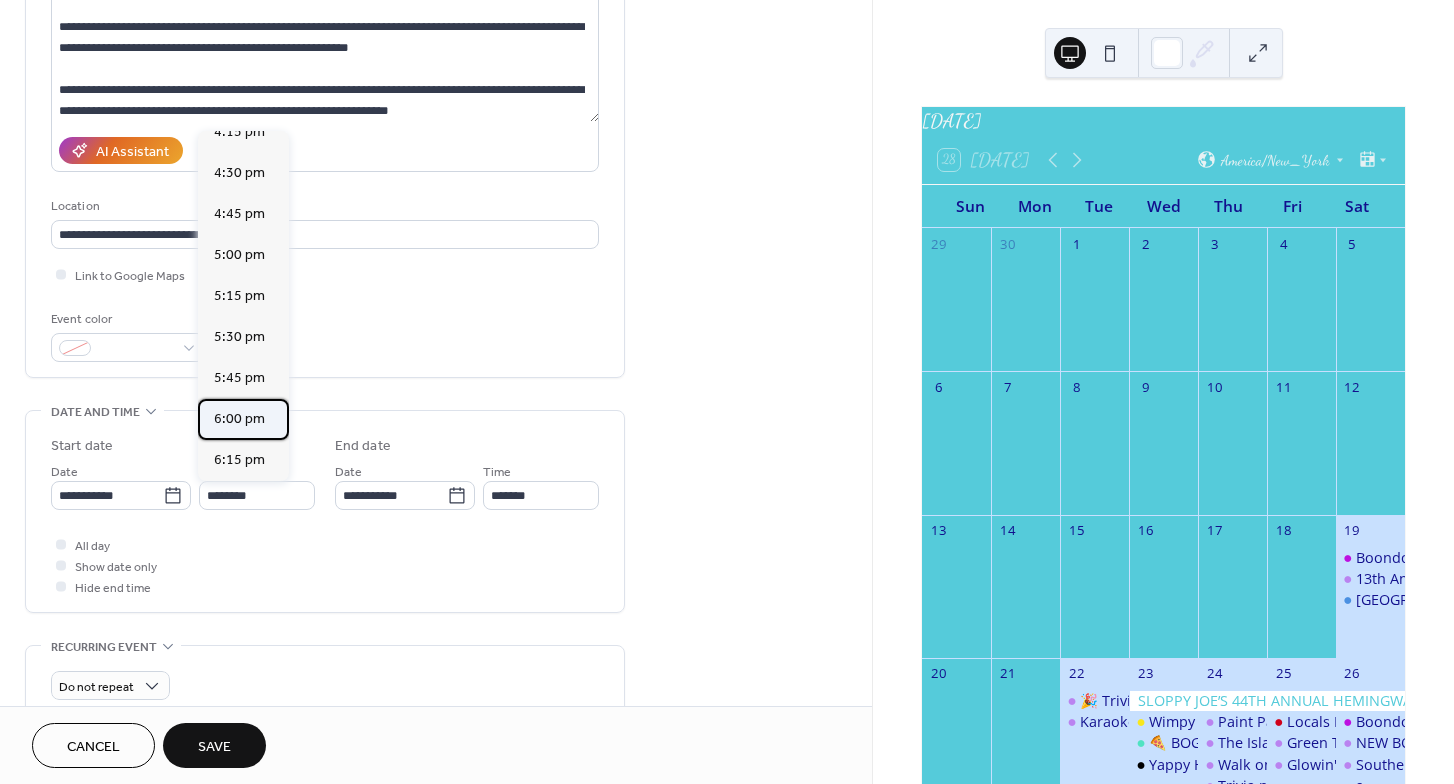 click on "6:00 pm" at bounding box center [239, 419] 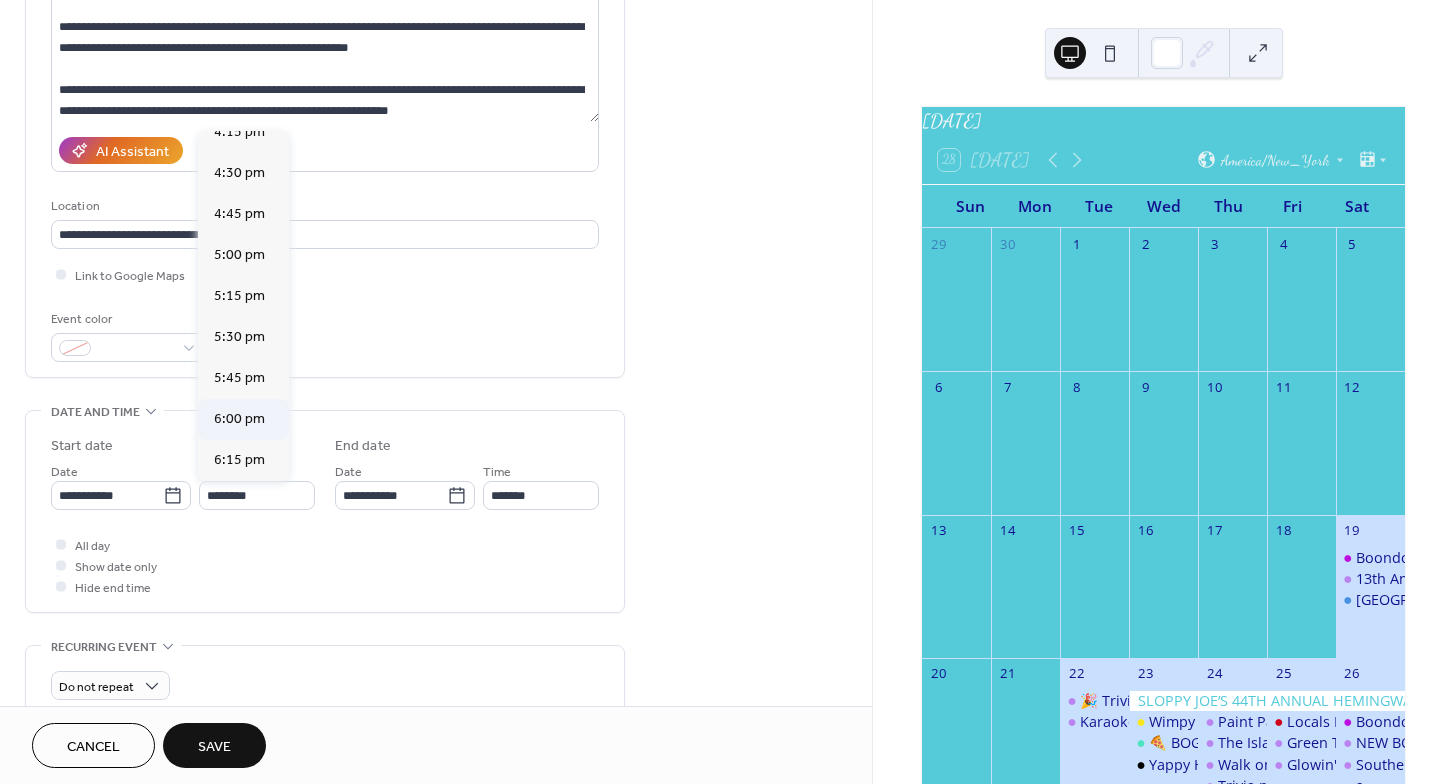 type on "*******" 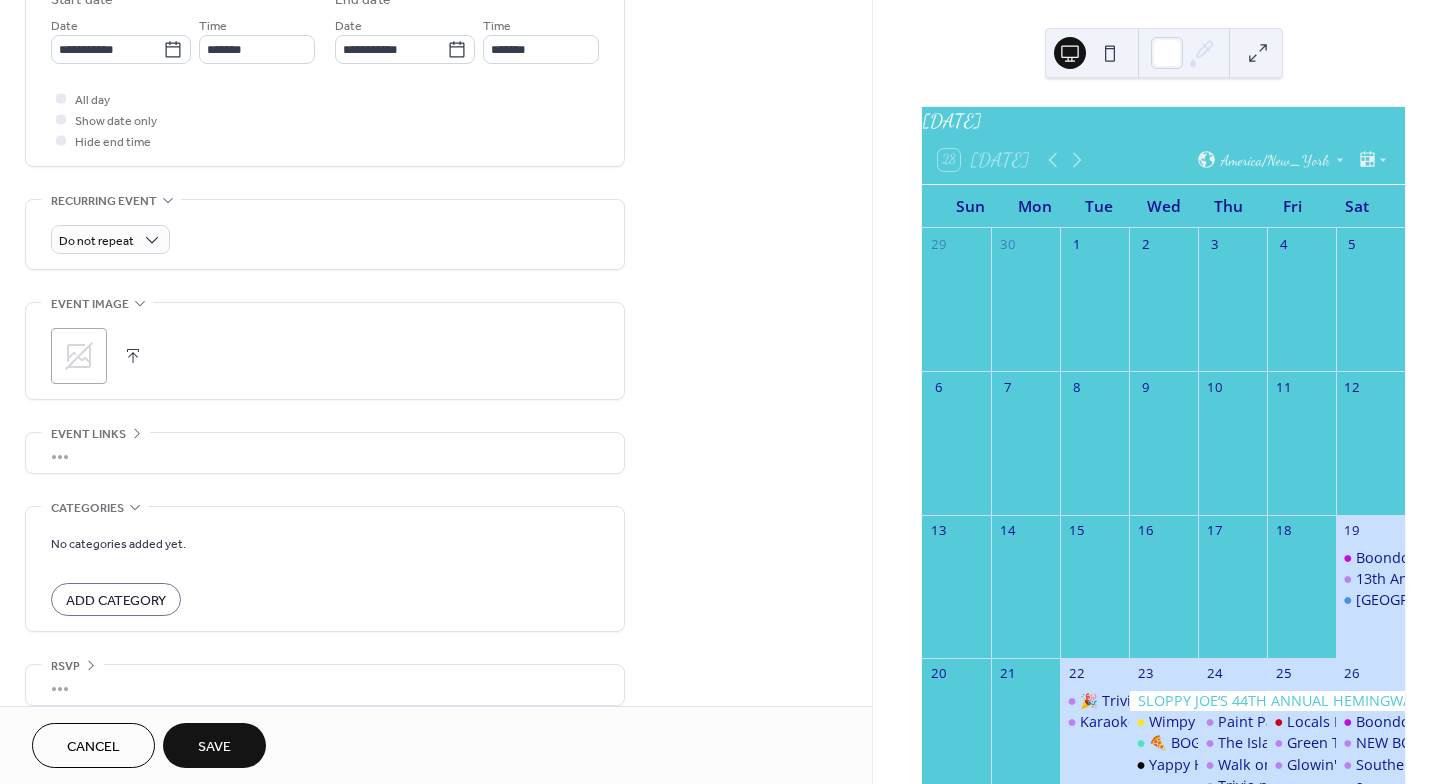 scroll, scrollTop: 707, scrollLeft: 0, axis: vertical 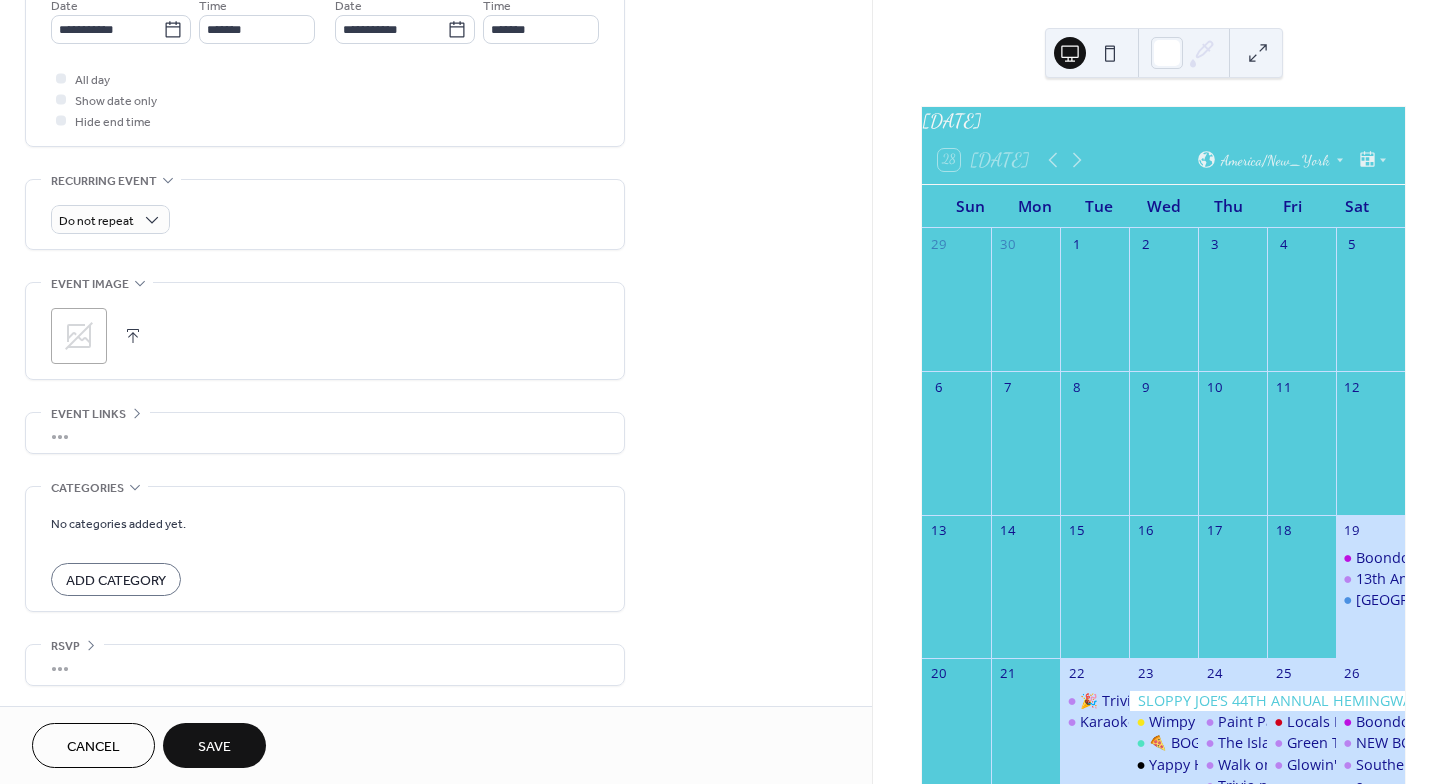 click at bounding box center [133, 336] 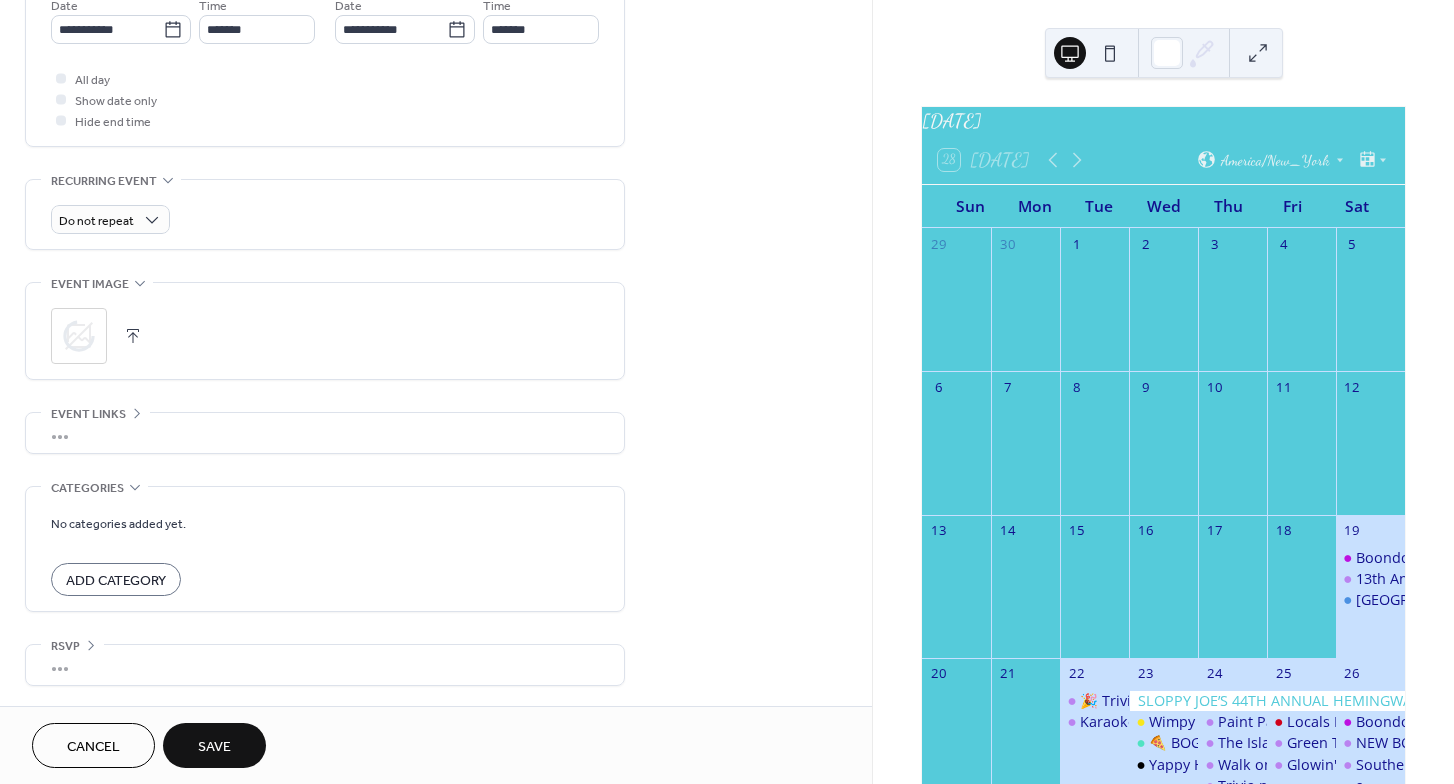 click at bounding box center (133, 336) 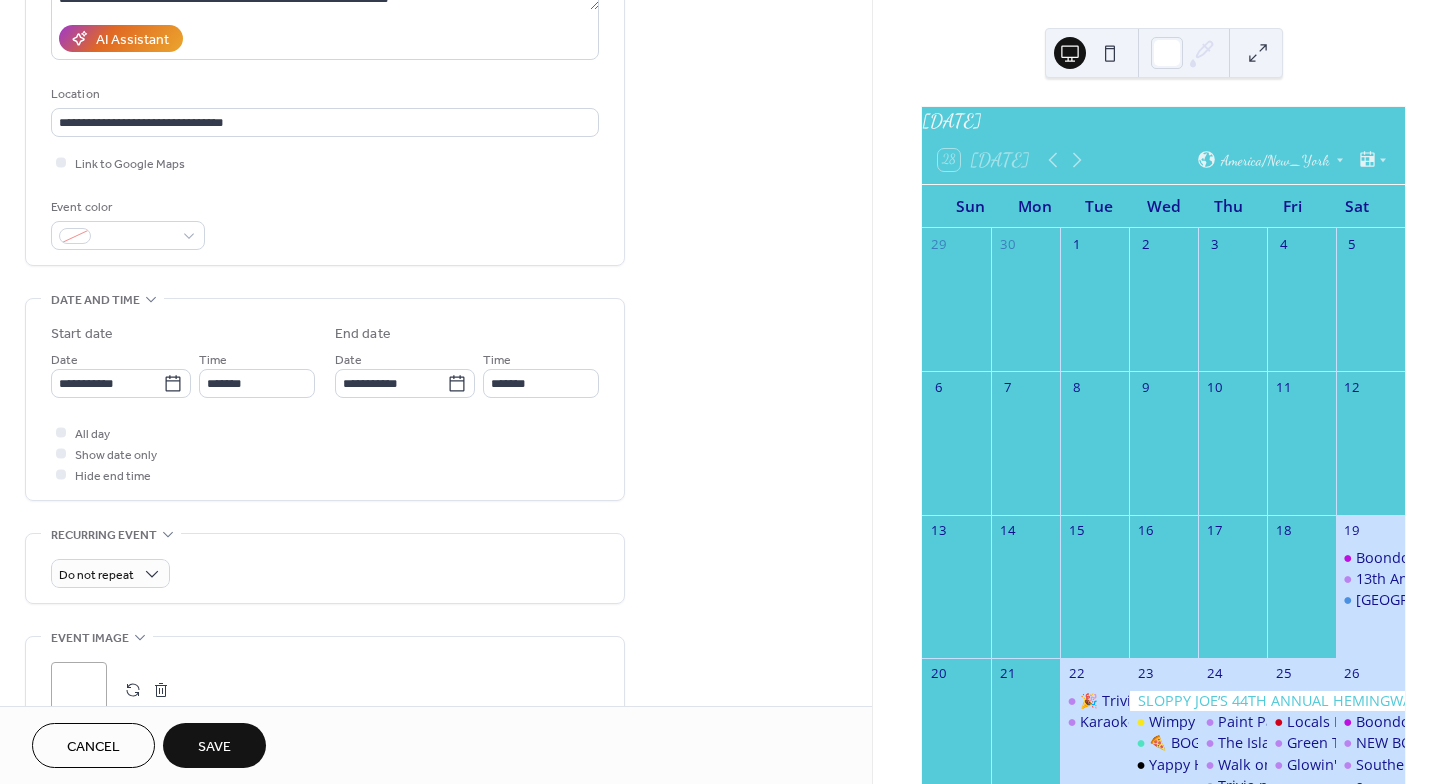 scroll, scrollTop: 241, scrollLeft: 0, axis: vertical 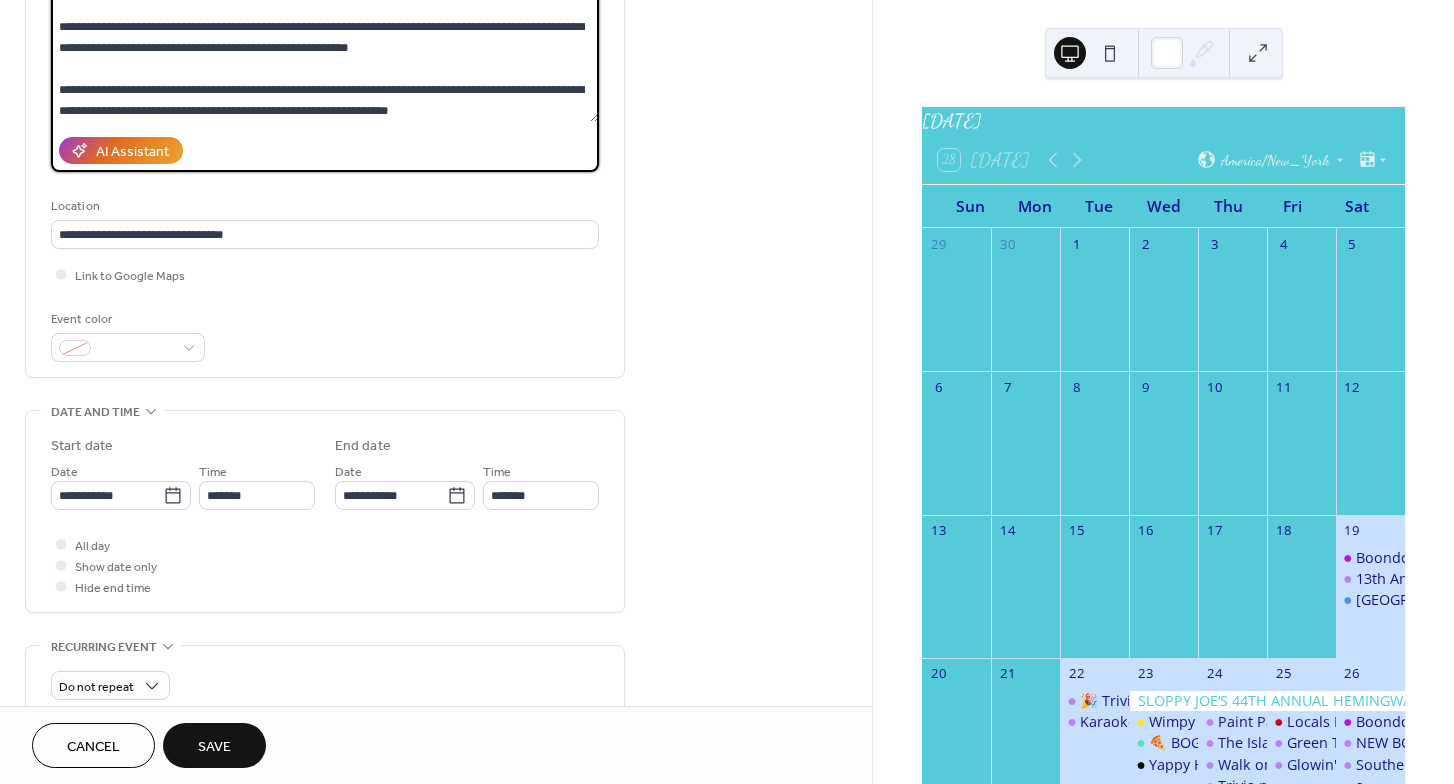 click at bounding box center [325, 55] 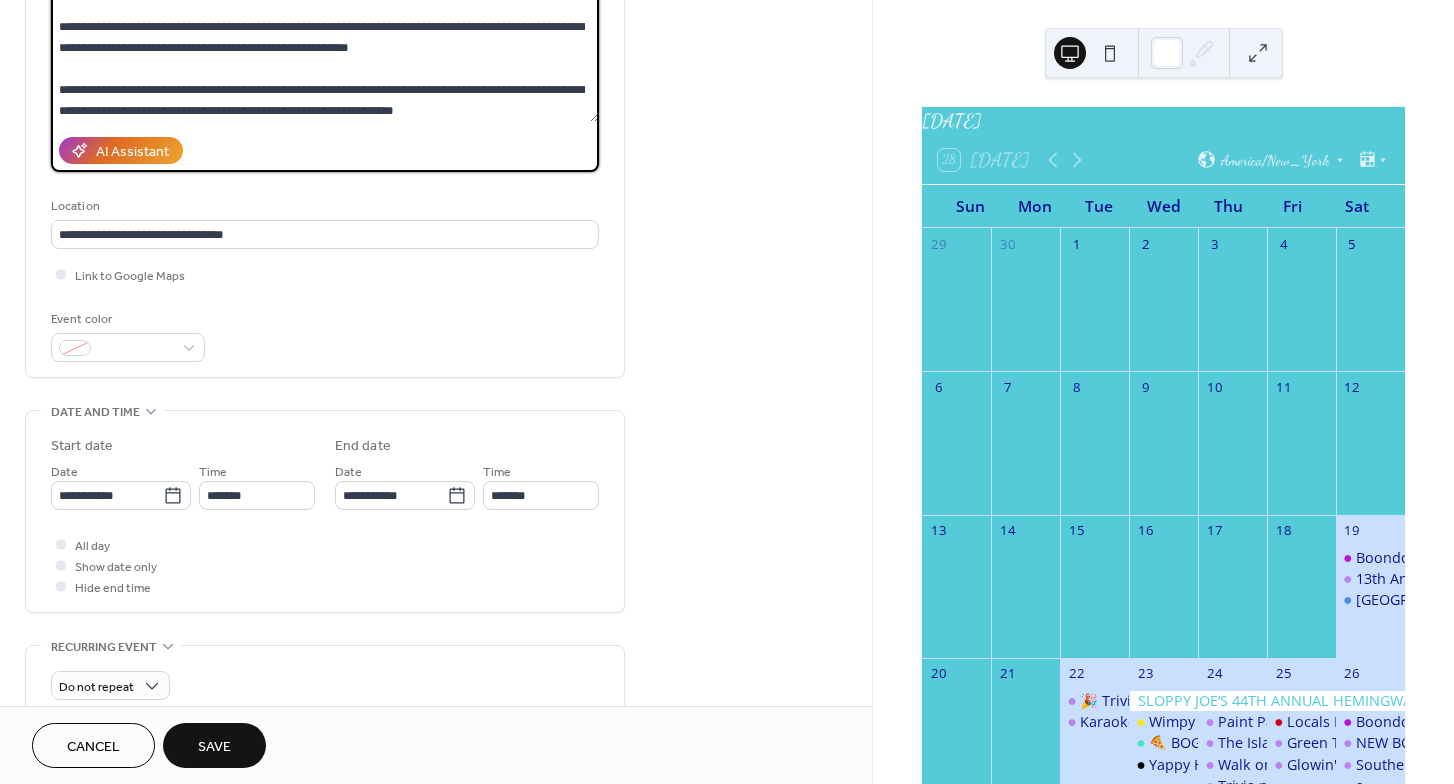 paste on "**********" 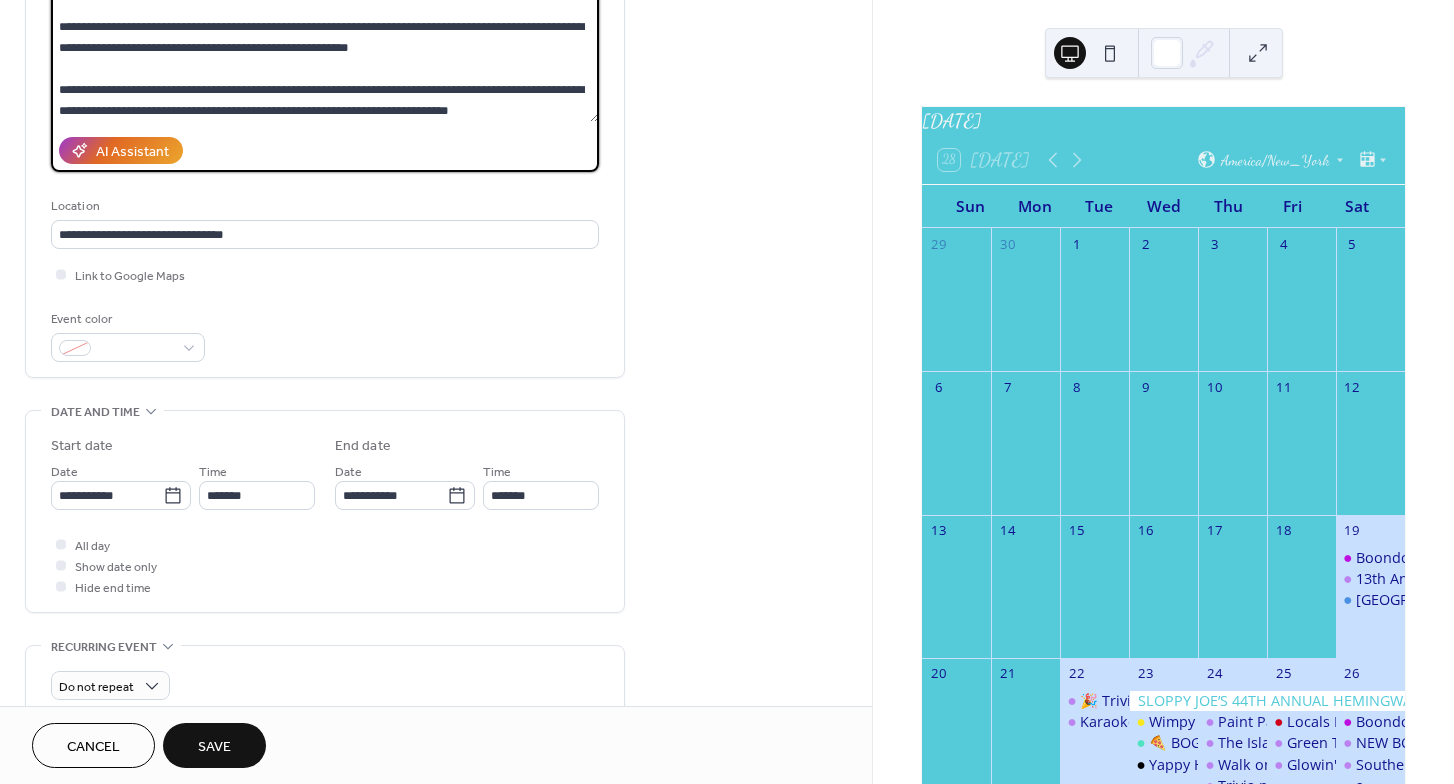 scroll, scrollTop: 462, scrollLeft: 0, axis: vertical 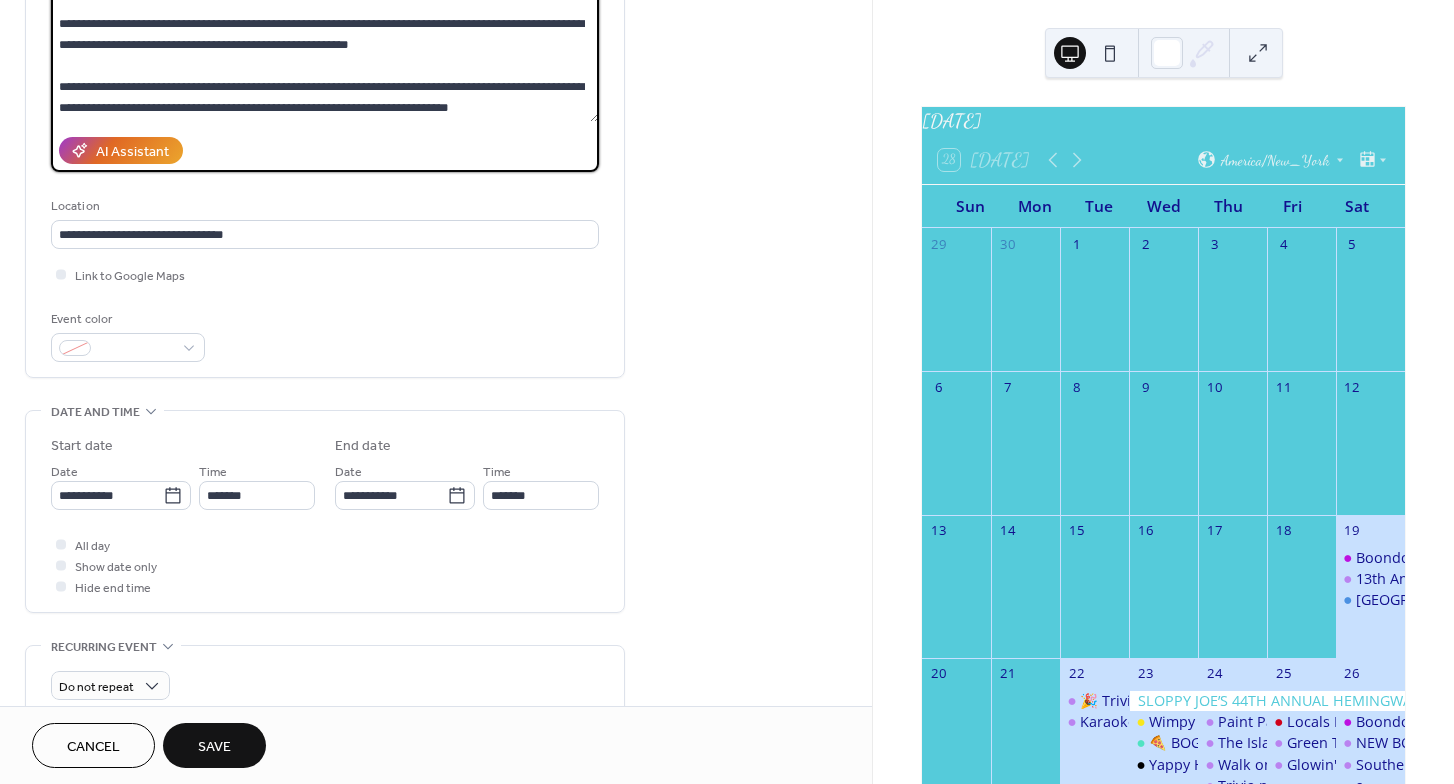 drag, startPoint x: 460, startPoint y: 111, endPoint x: 517, endPoint y: 118, distance: 57.428215 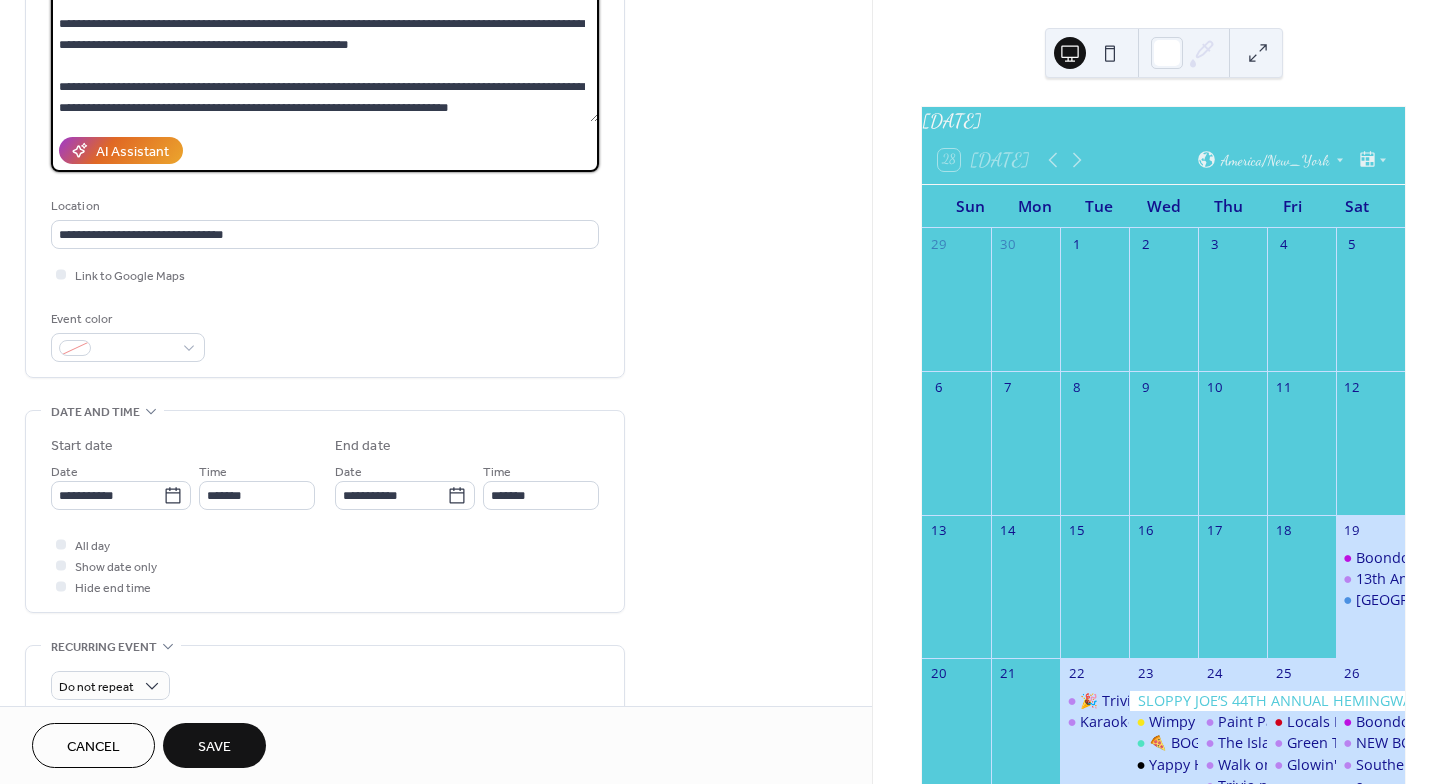drag, startPoint x: 547, startPoint y: 103, endPoint x: 469, endPoint y: 104, distance: 78.00641 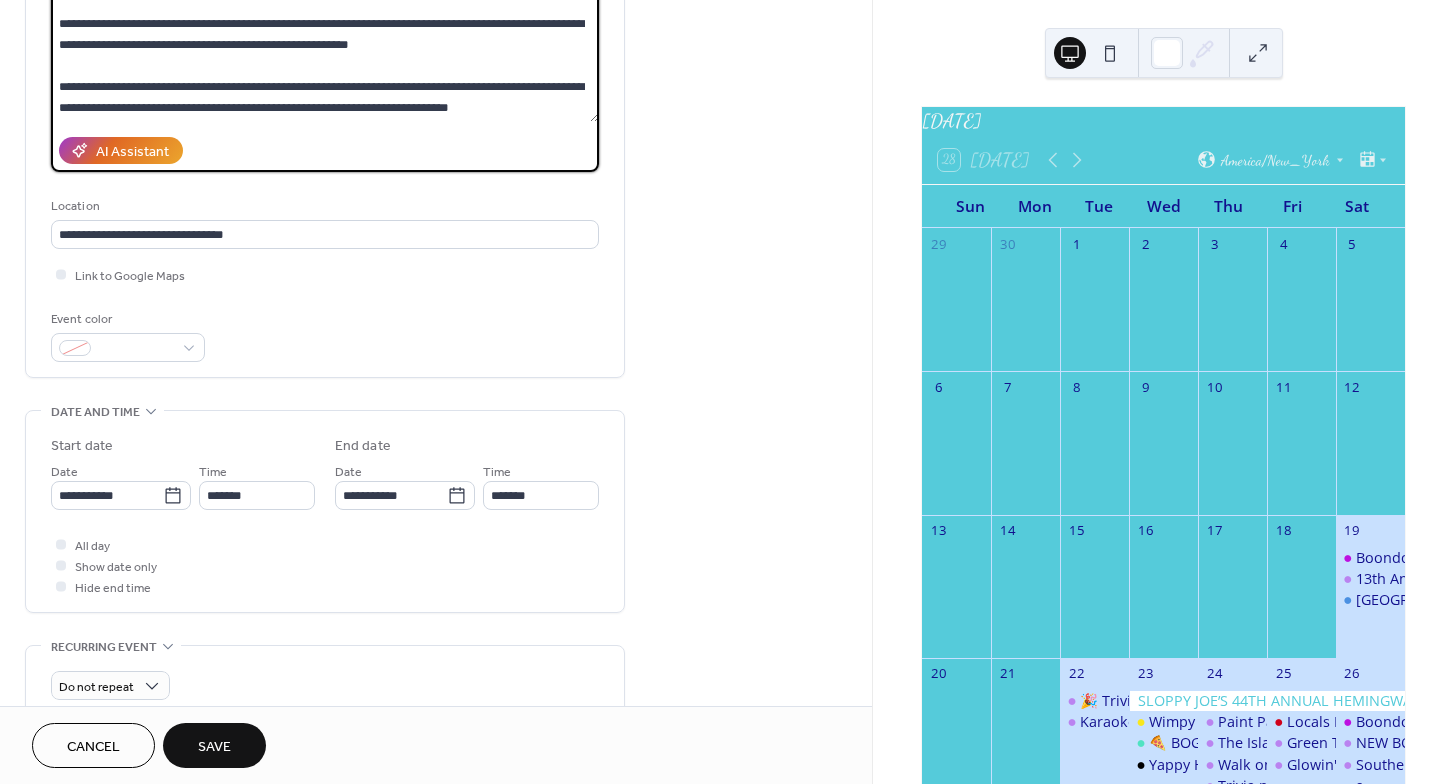 click at bounding box center [325, 55] 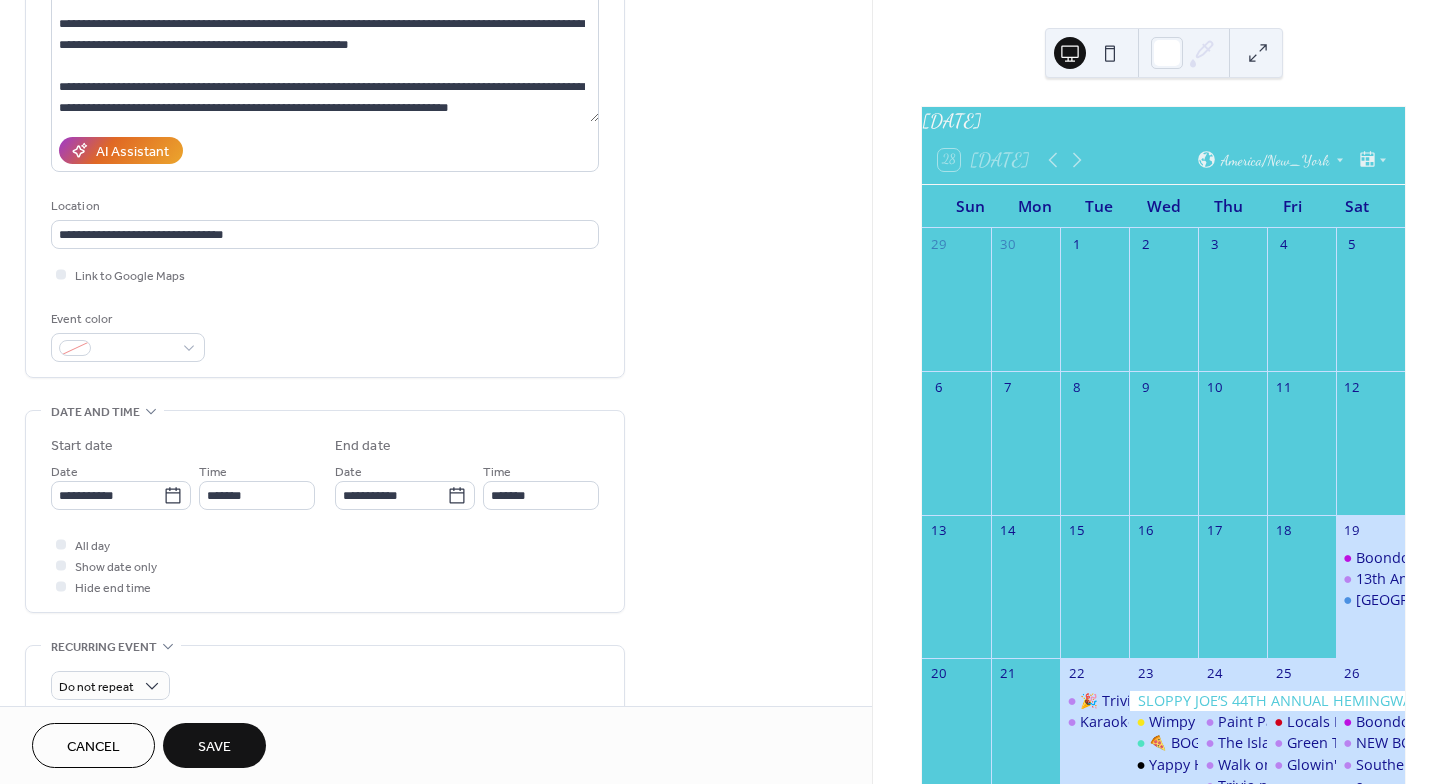 click on "AI Assistant" at bounding box center [325, 150] 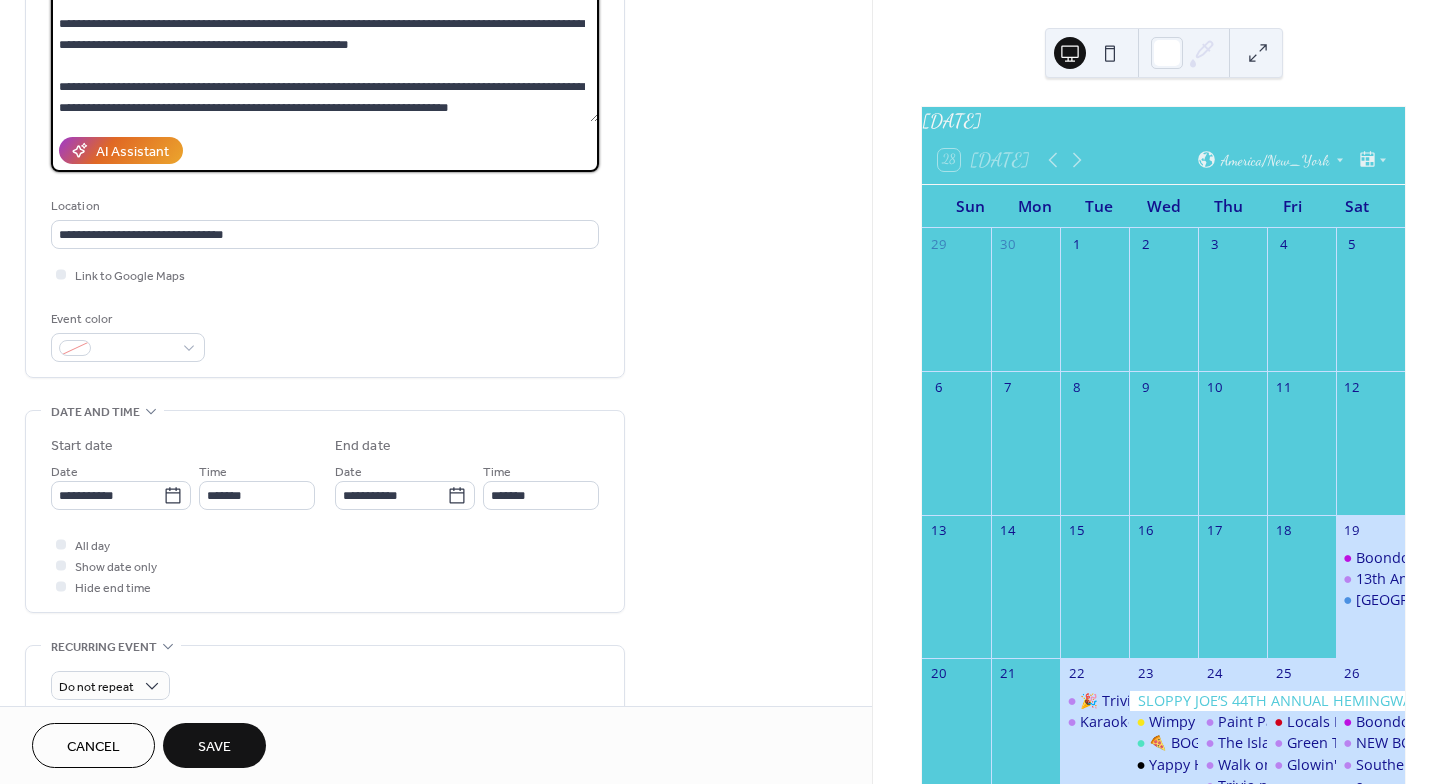 drag, startPoint x: 540, startPoint y: 107, endPoint x: 457, endPoint y: 108, distance: 83.00603 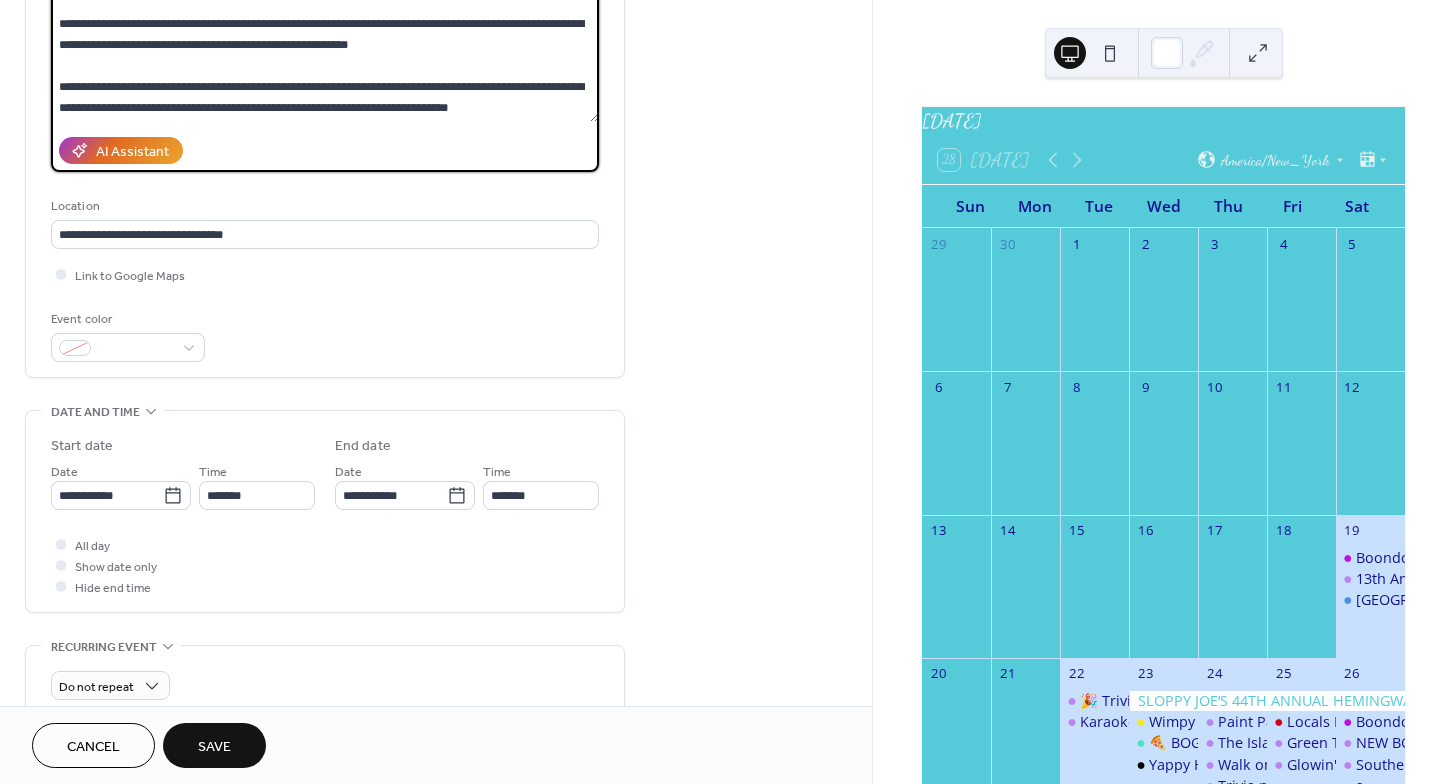 click at bounding box center (325, 55) 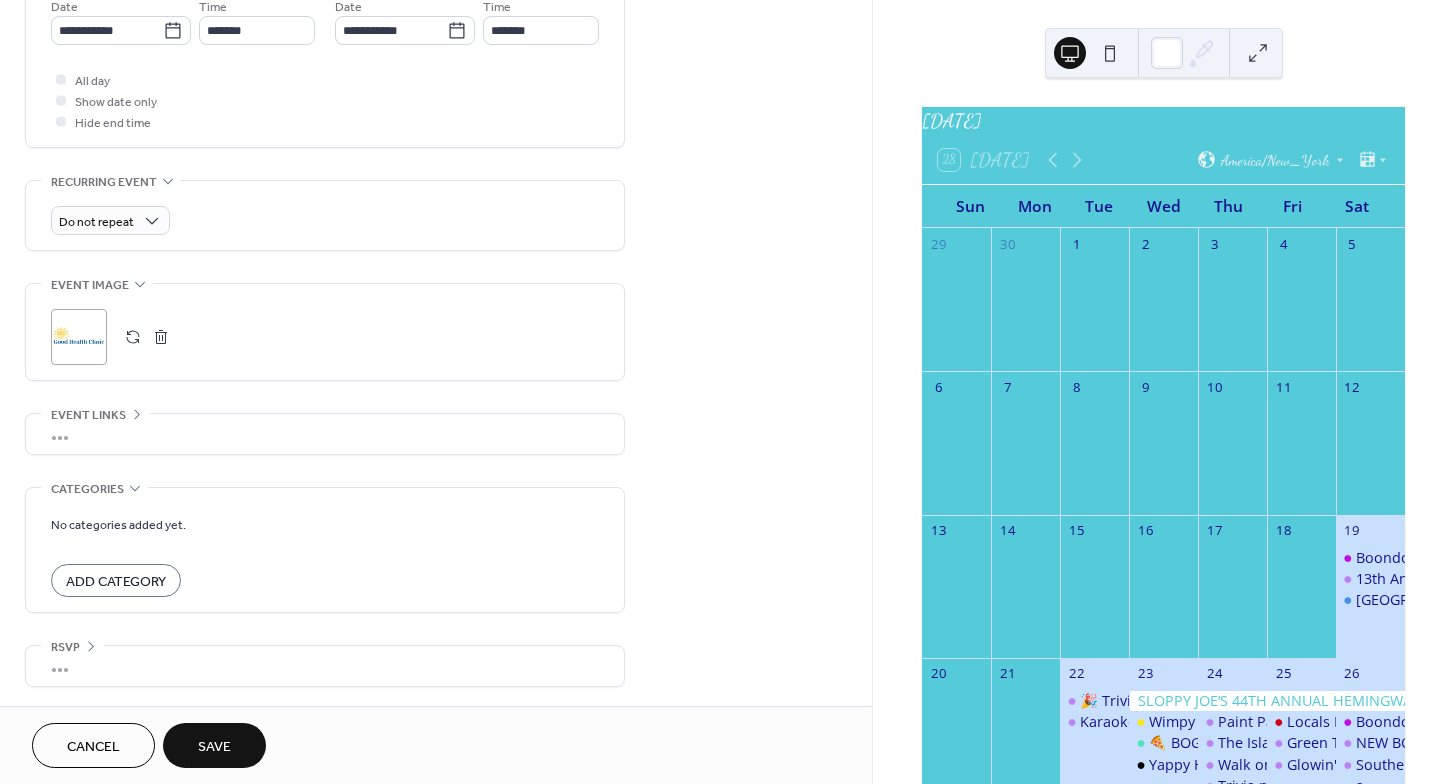 scroll, scrollTop: 707, scrollLeft: 0, axis: vertical 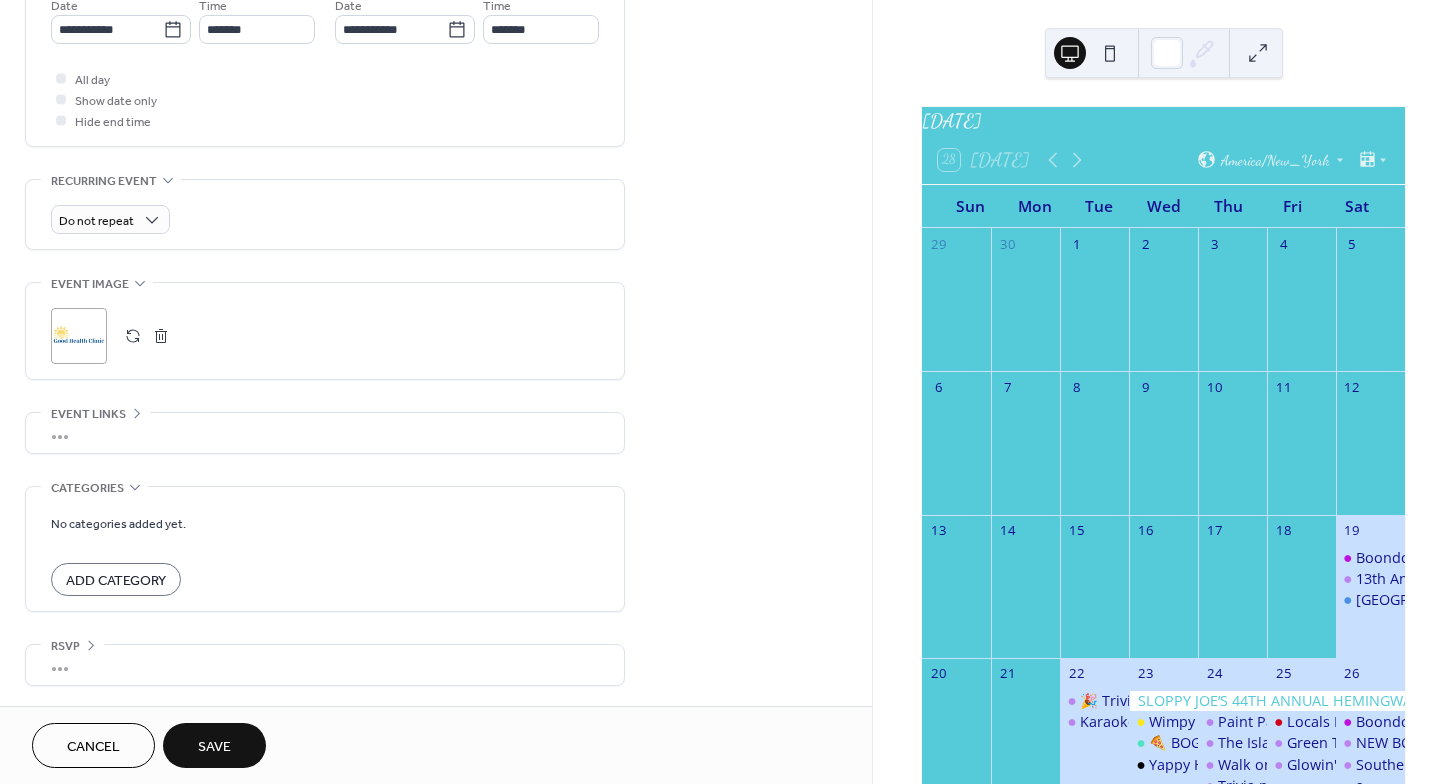 type on "**********" 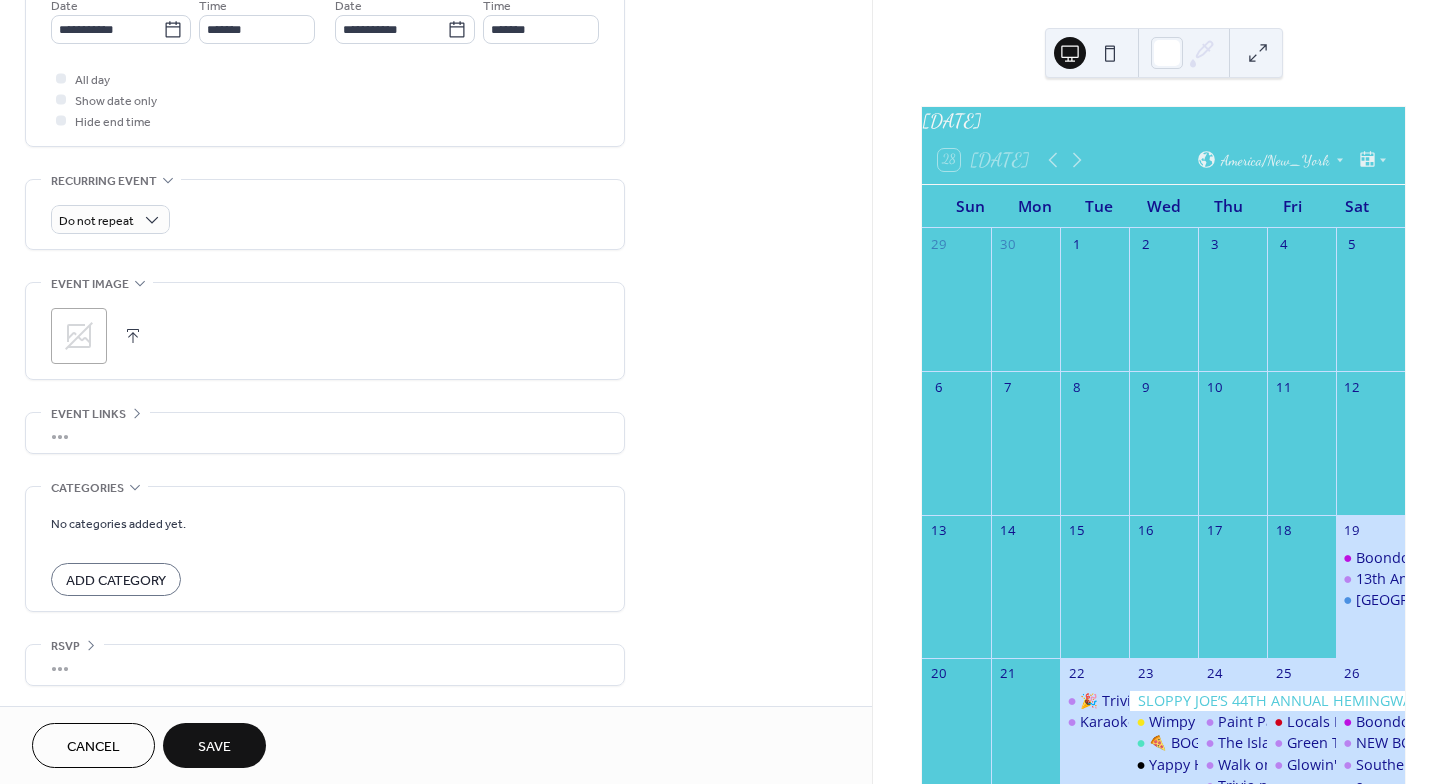 click at bounding box center [133, 336] 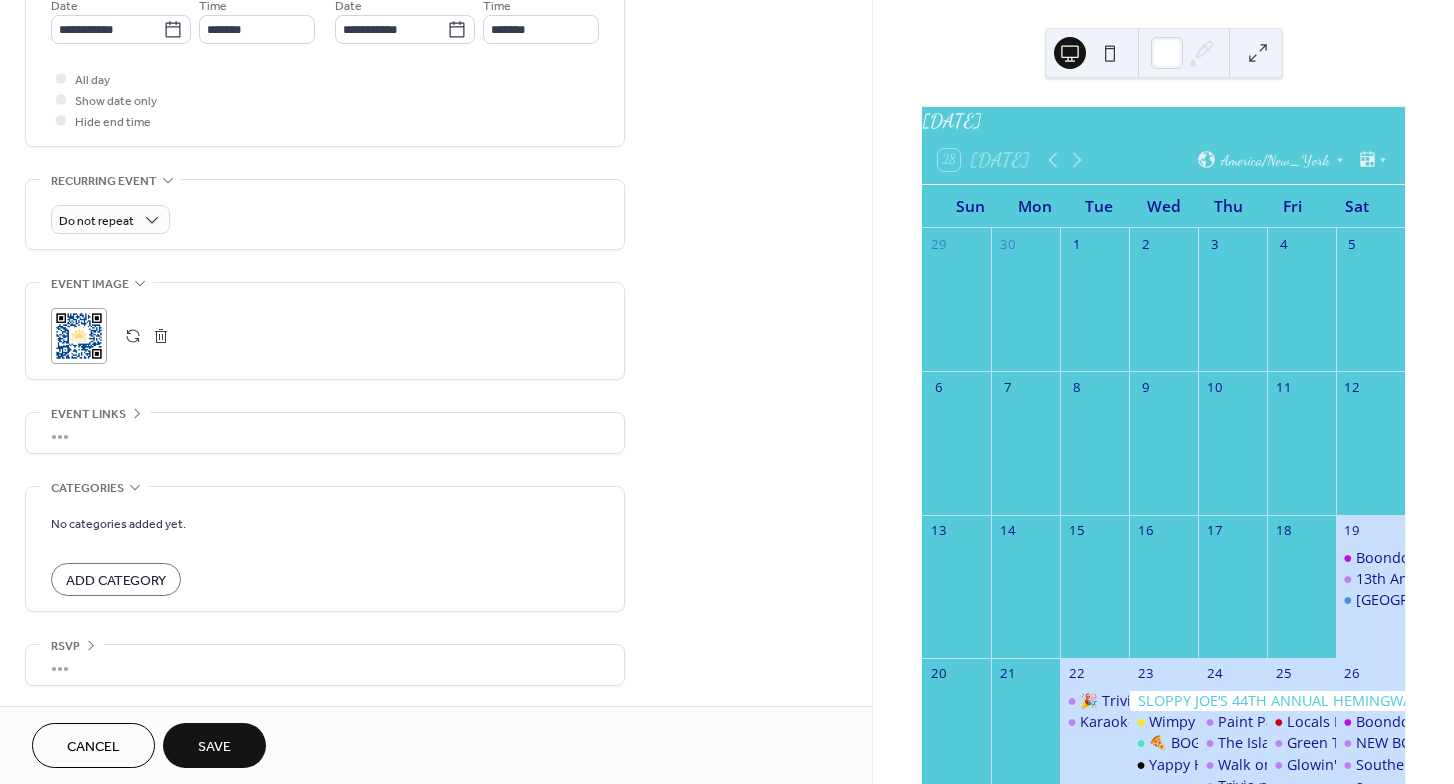 click on "•••" at bounding box center [325, 433] 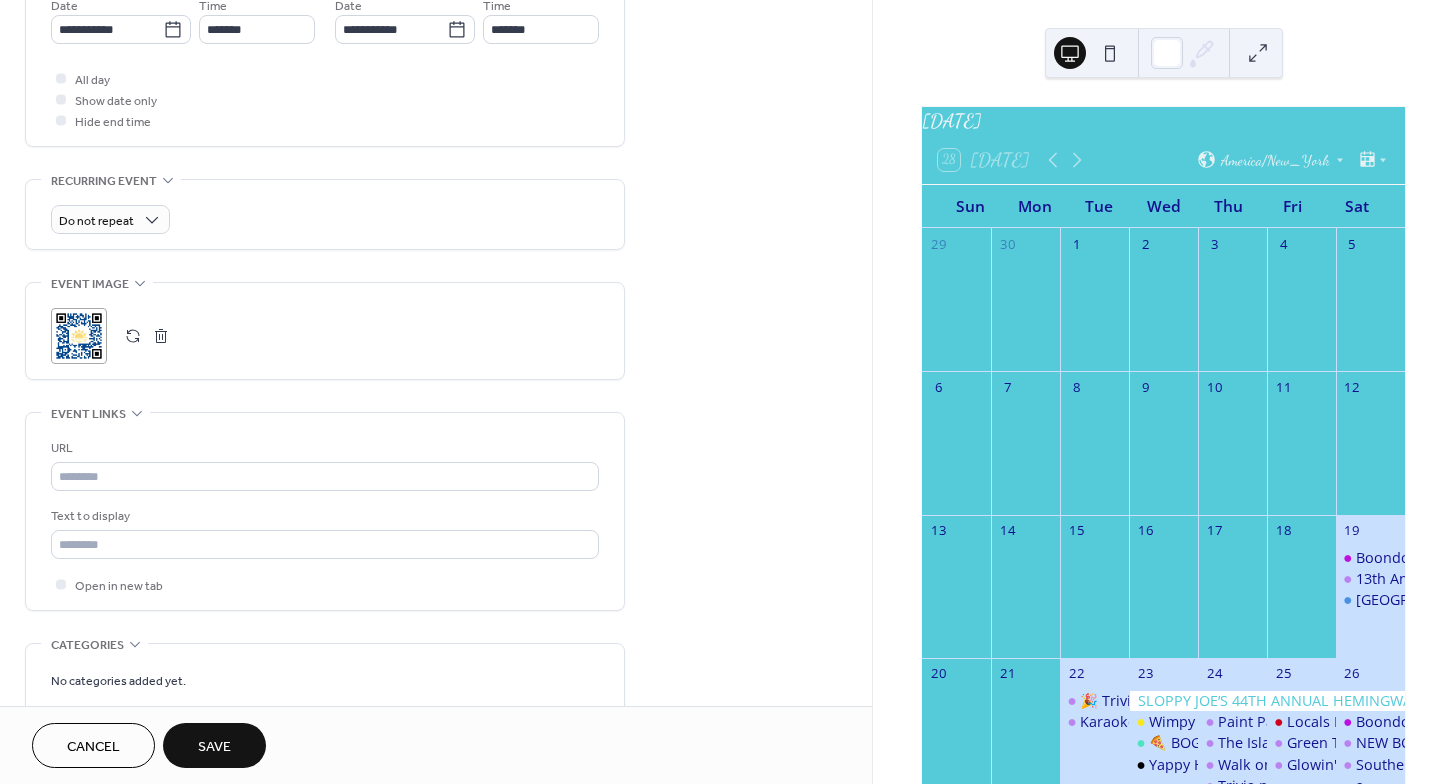 scroll, scrollTop: 707, scrollLeft: 0, axis: vertical 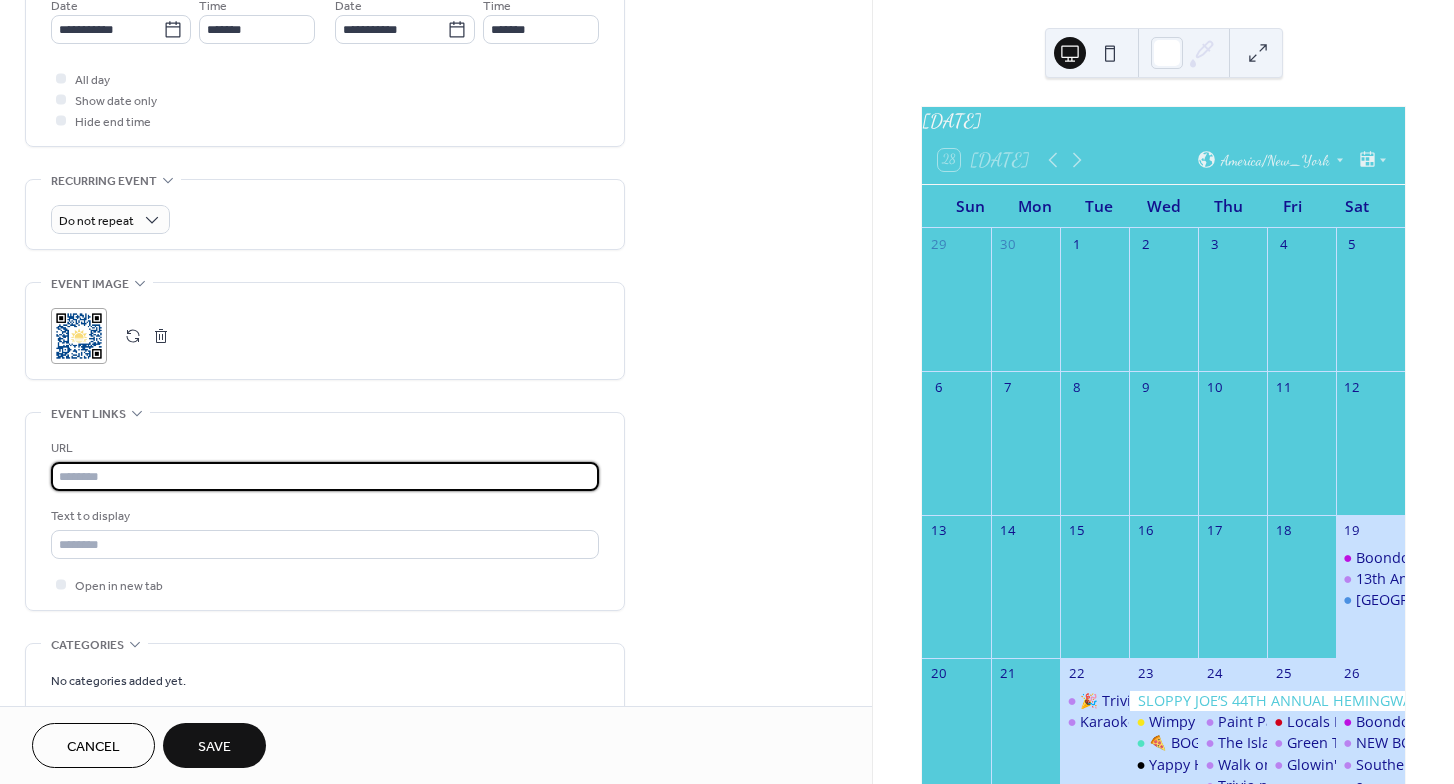 paste on "**********" 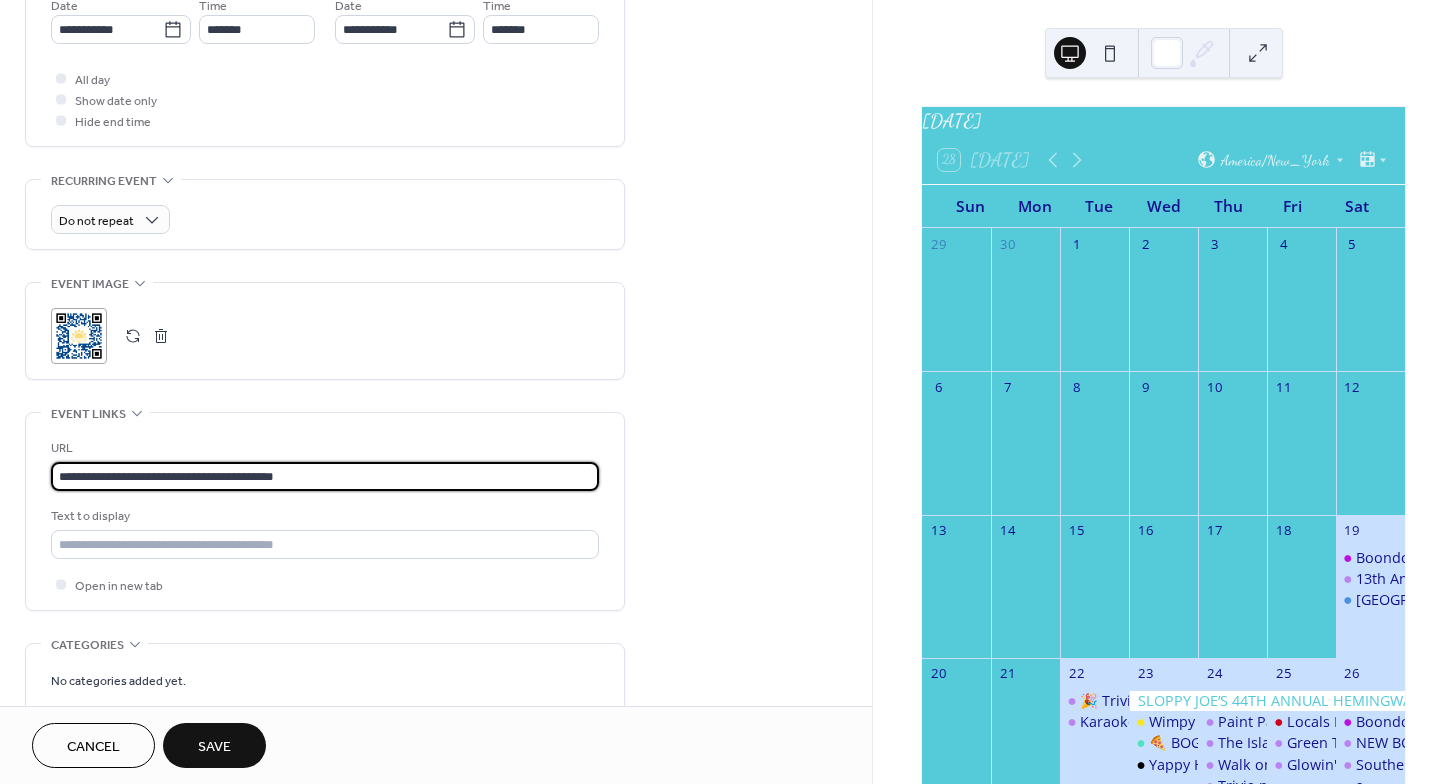 type on "**********" 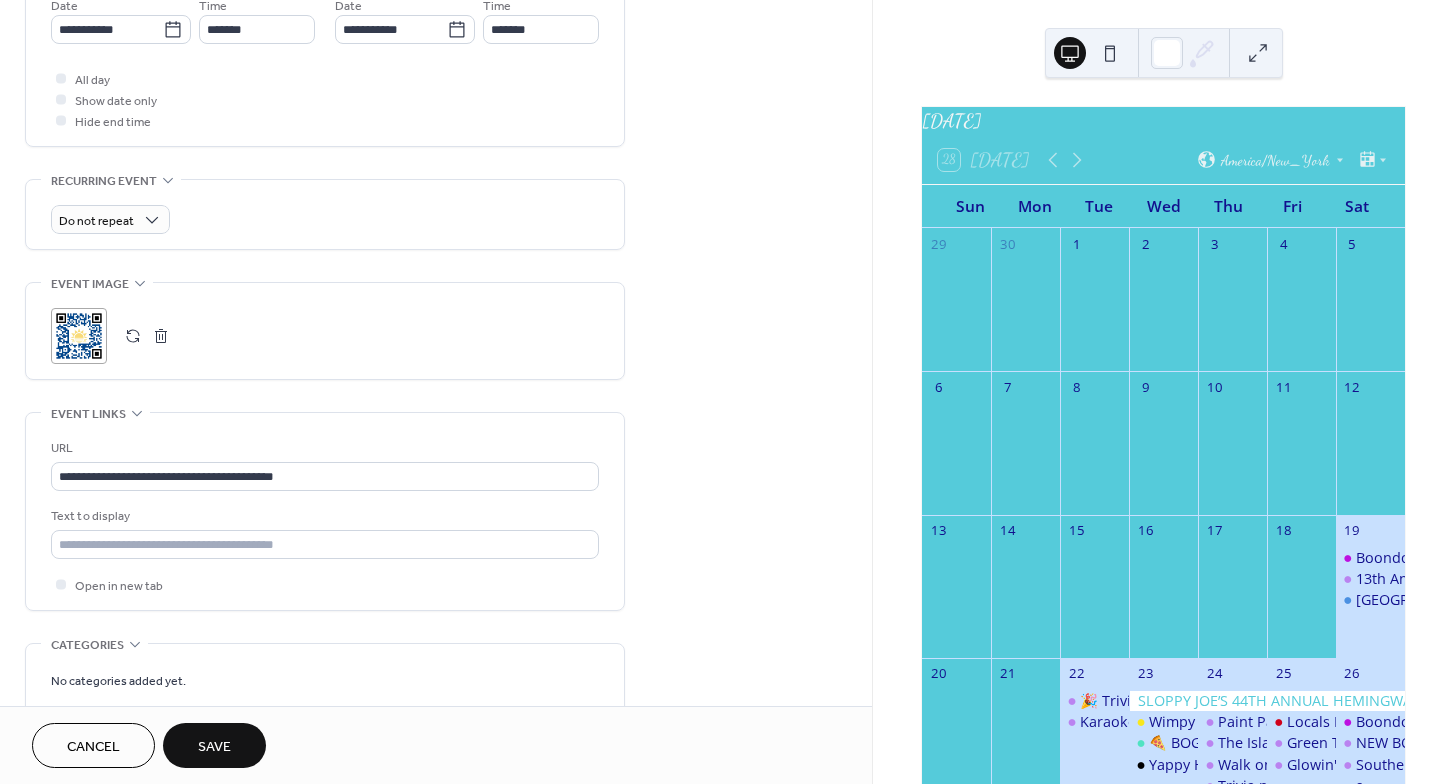 click on "**********" at bounding box center (436, 133) 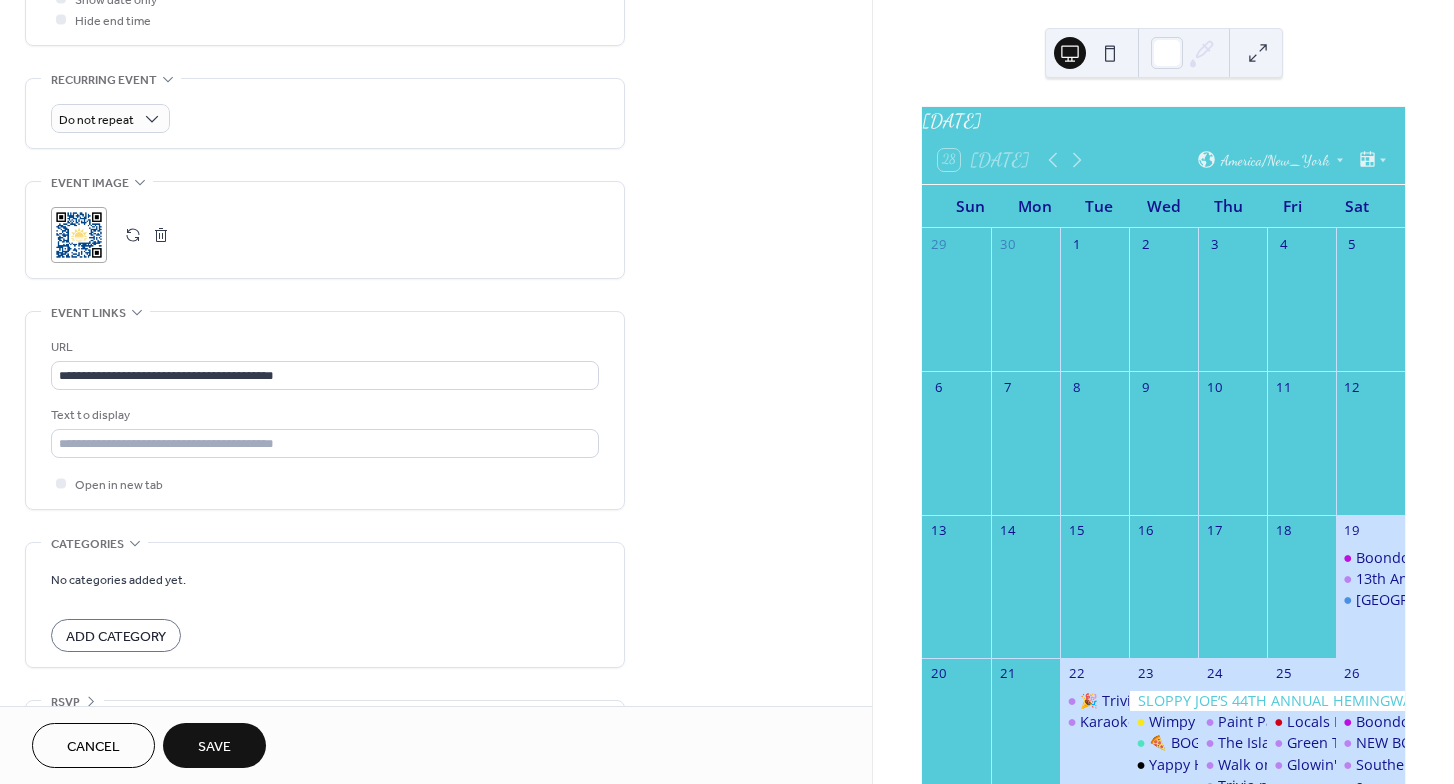 scroll, scrollTop: 864, scrollLeft: 0, axis: vertical 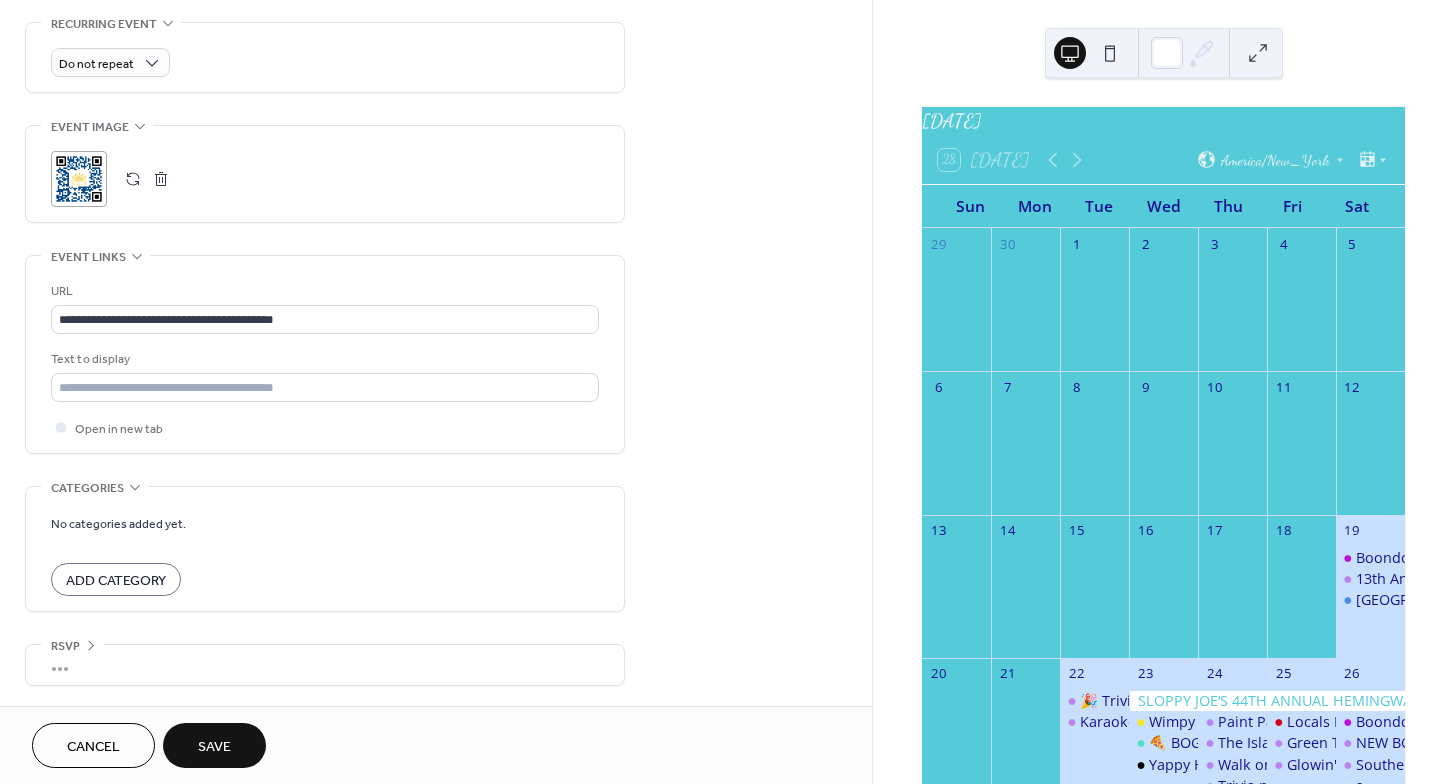 click on "Save" at bounding box center [214, 747] 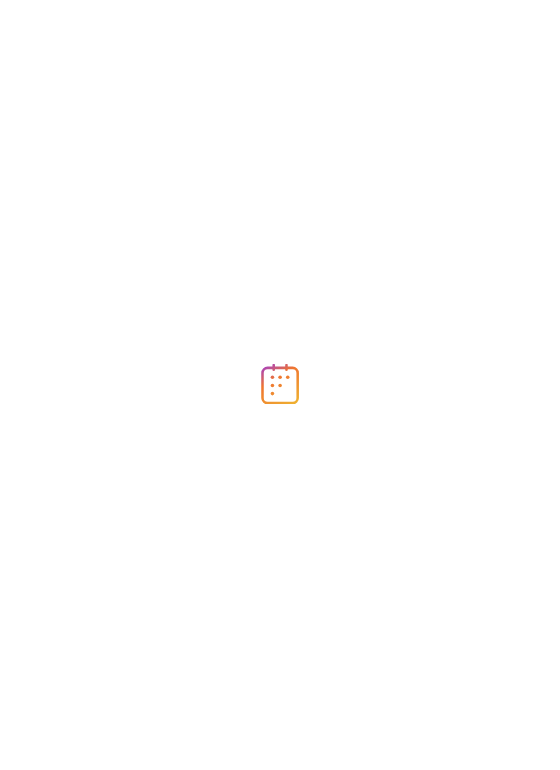 scroll, scrollTop: 0, scrollLeft: 0, axis: both 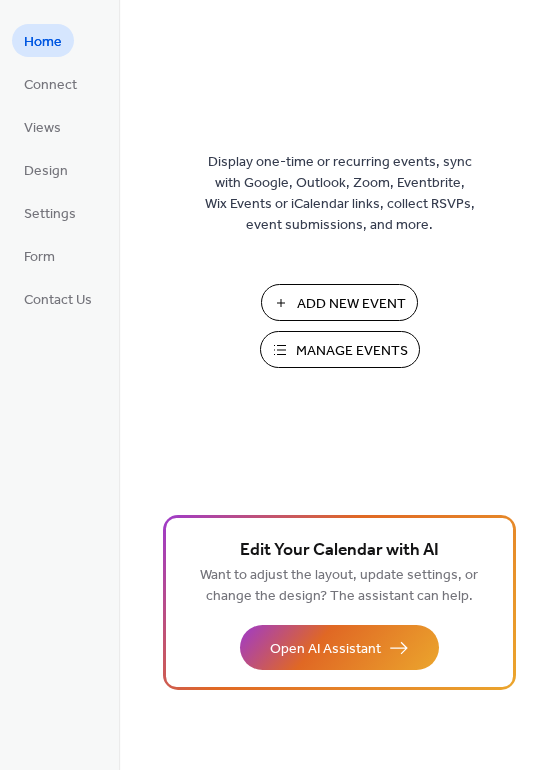 click on "Manage Events" at bounding box center [352, 351] 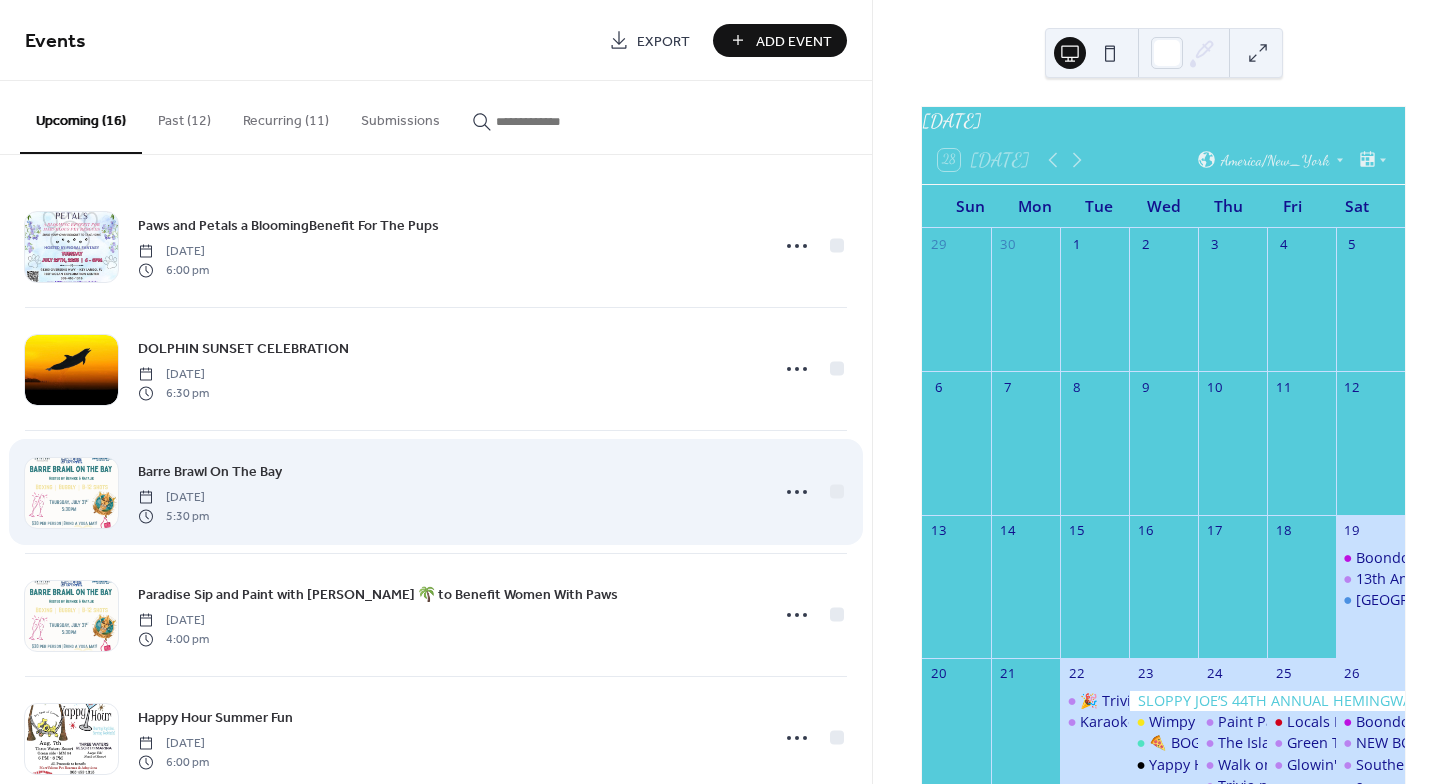 scroll, scrollTop: 0, scrollLeft: 0, axis: both 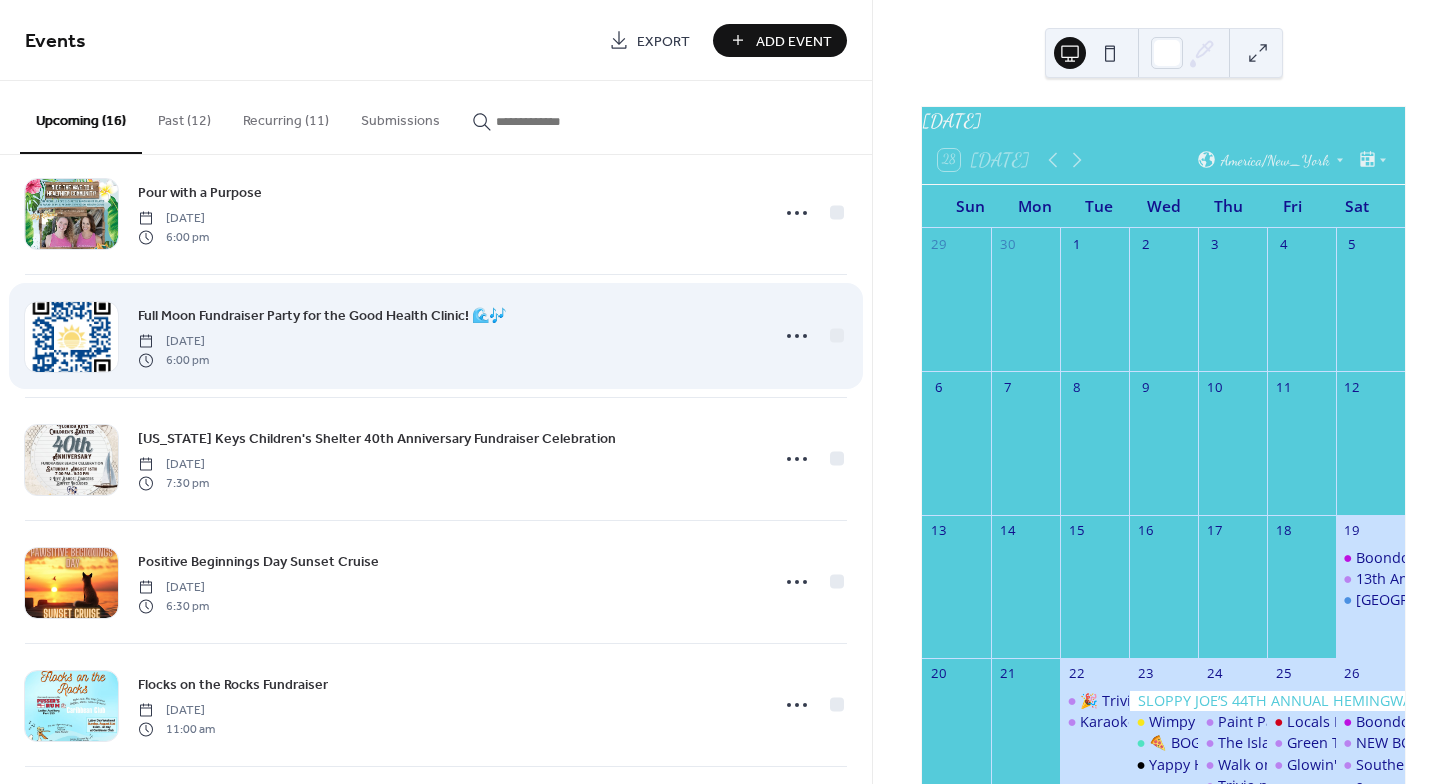 click on "Full Moon Fundraiser Party for the Good Health Clinic! 🌊🎶 Saturday, August 9, 2025 6:00 pm" at bounding box center (447, 336) 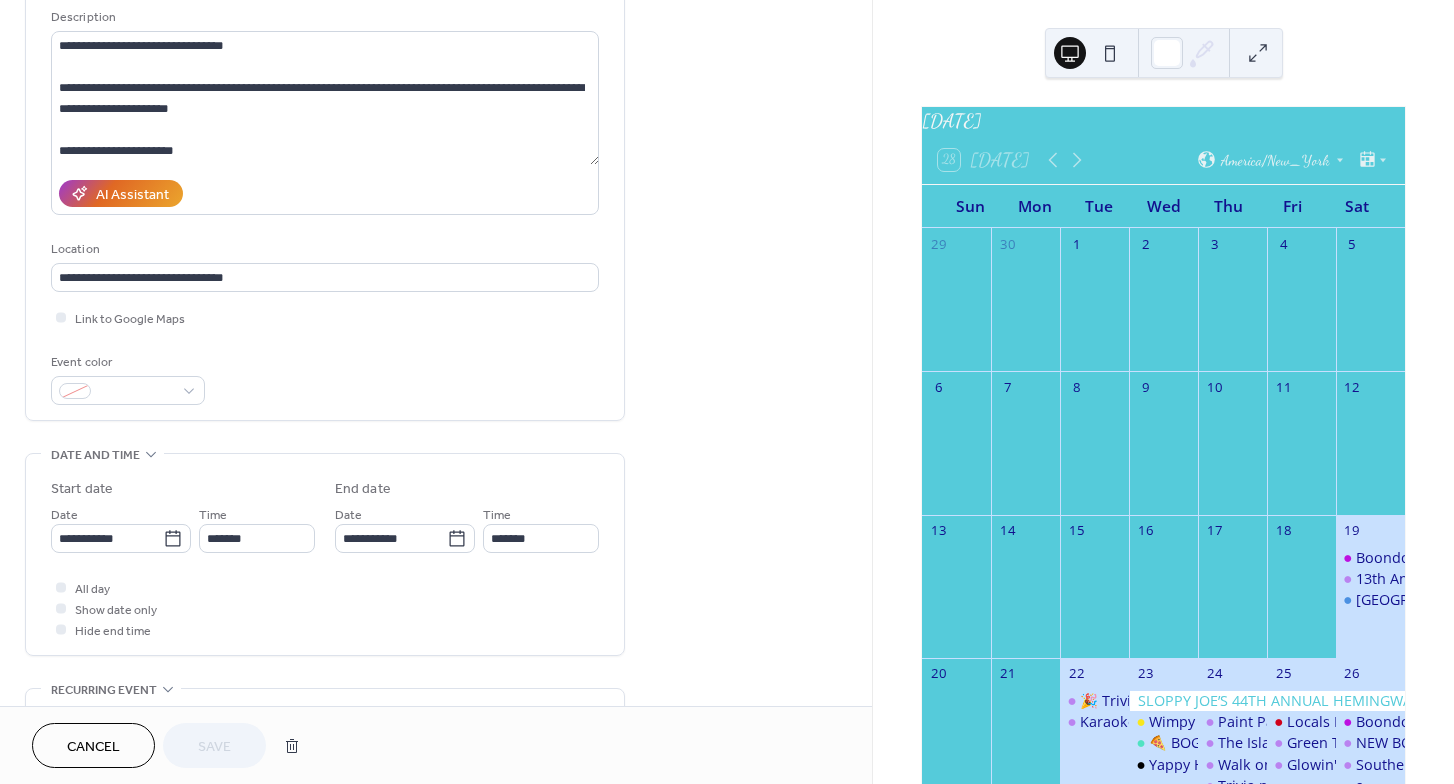 scroll, scrollTop: 202, scrollLeft: 0, axis: vertical 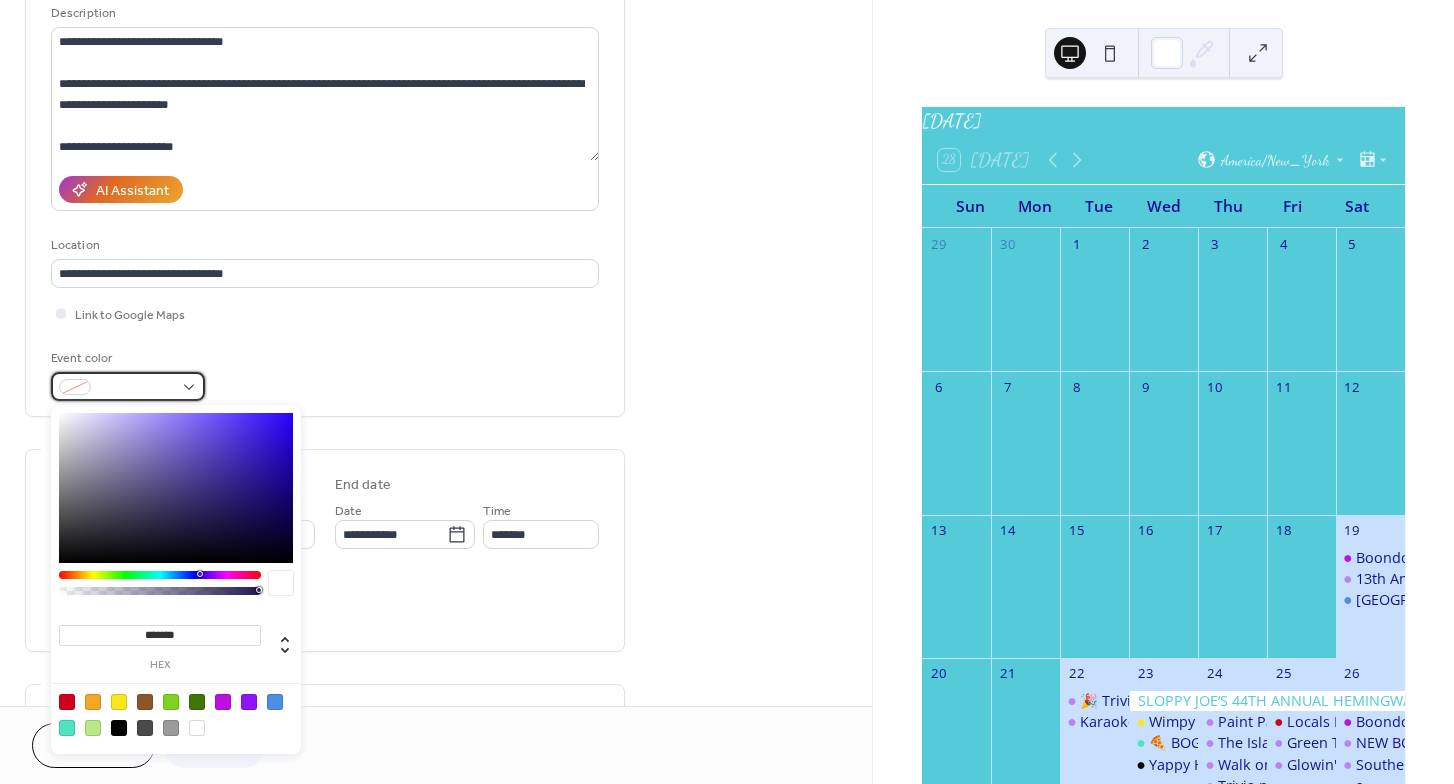 click at bounding box center [128, 386] 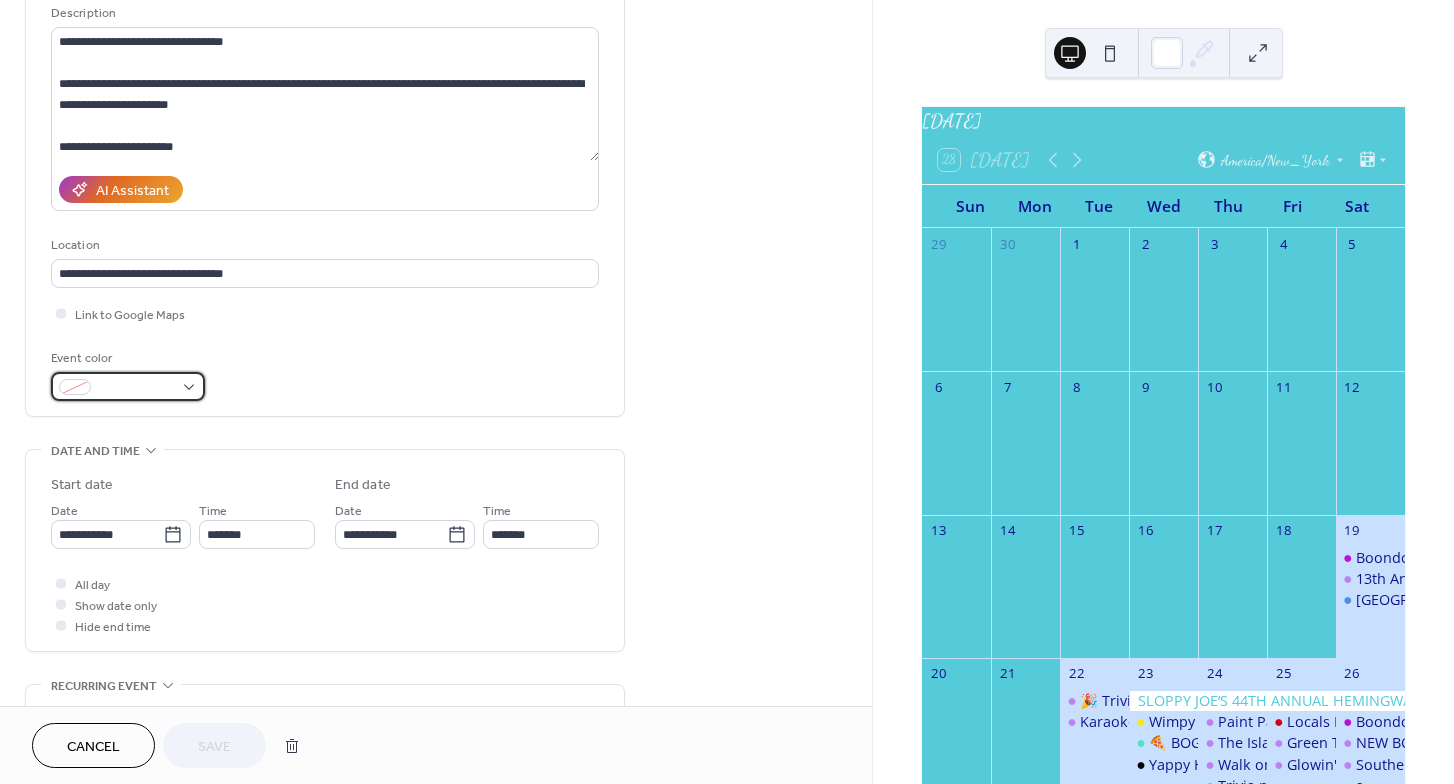 click at bounding box center [128, 386] 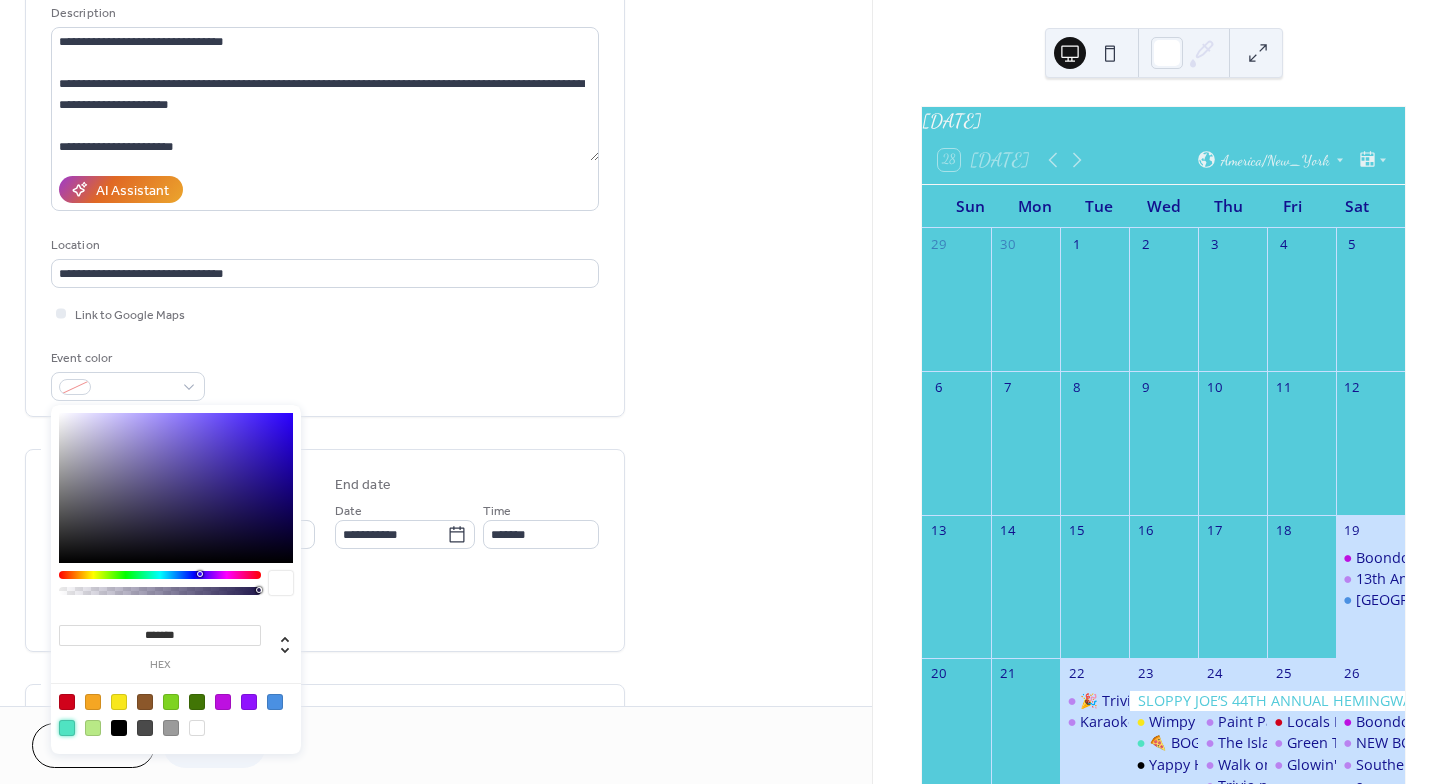 click at bounding box center (67, 728) 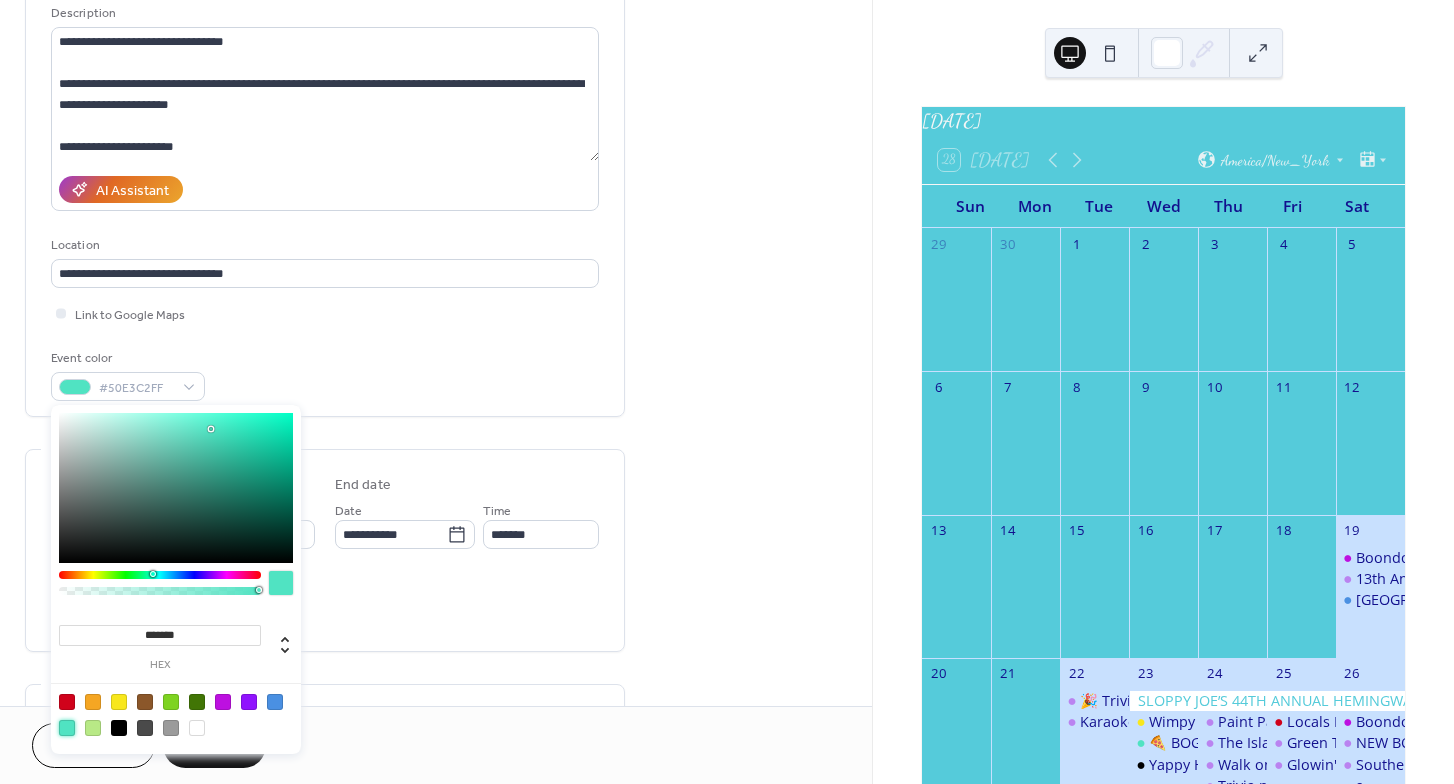 scroll, scrollTop: 206, scrollLeft: 0, axis: vertical 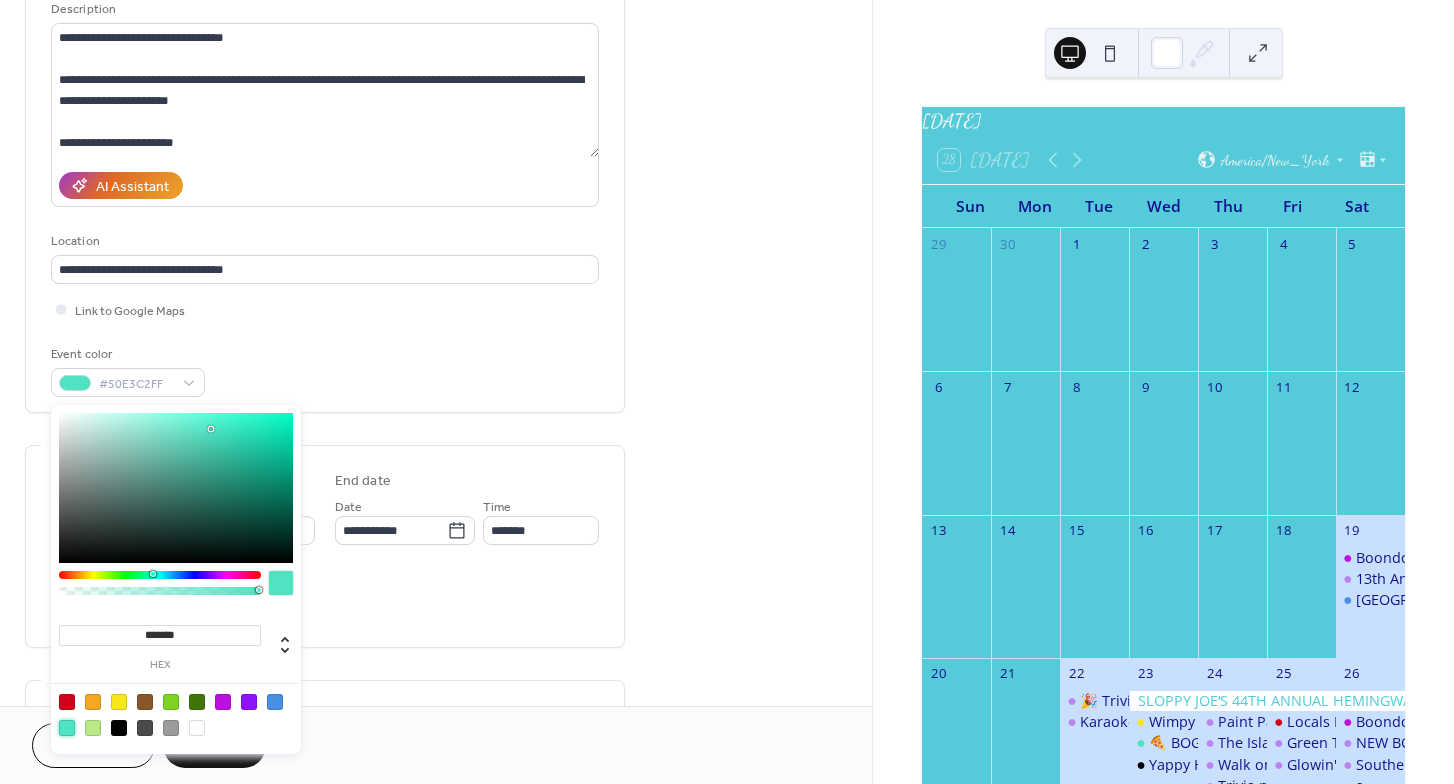 click on "**********" at bounding box center (436, 634) 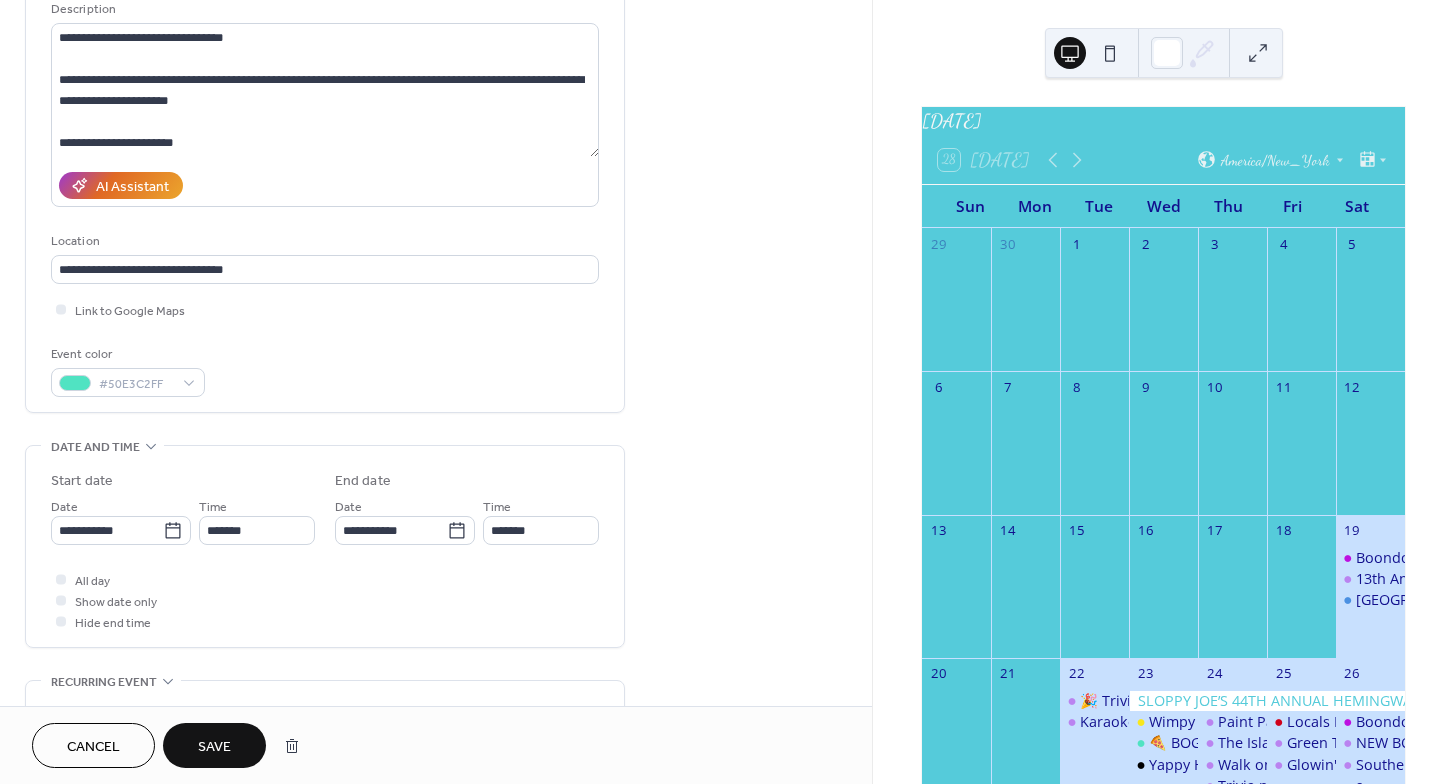 click on "Save" at bounding box center (214, 747) 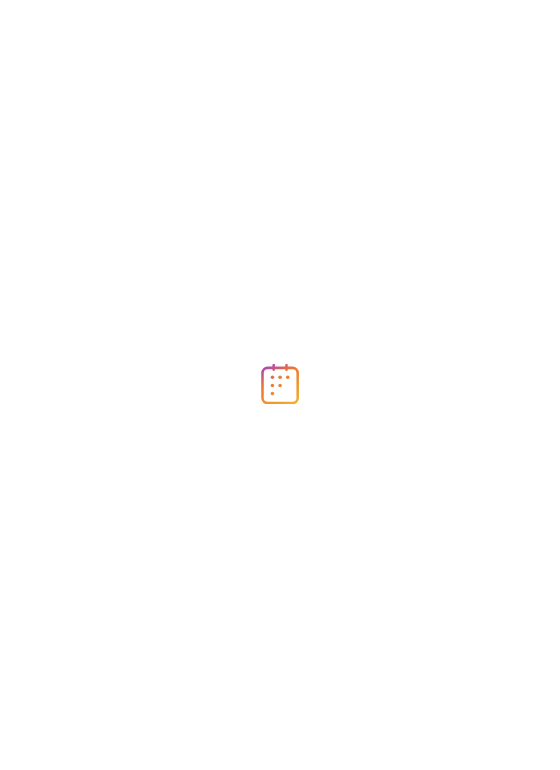 scroll, scrollTop: 0, scrollLeft: 0, axis: both 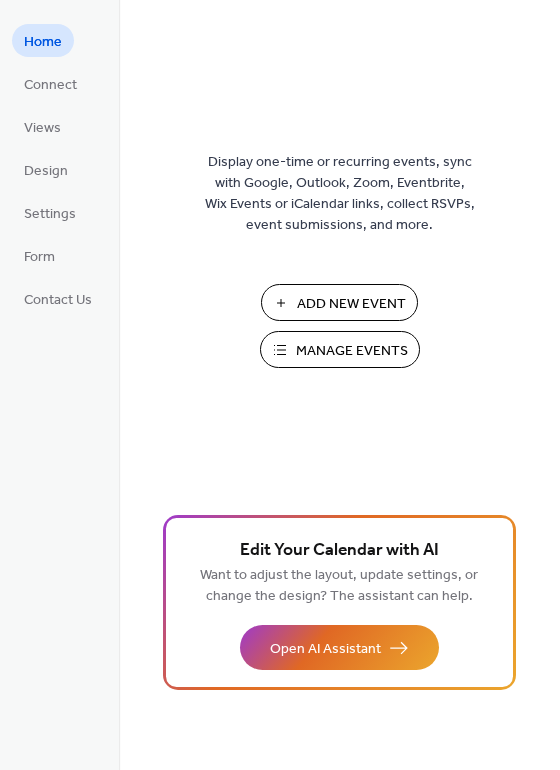 click on "Manage Events" at bounding box center [352, 351] 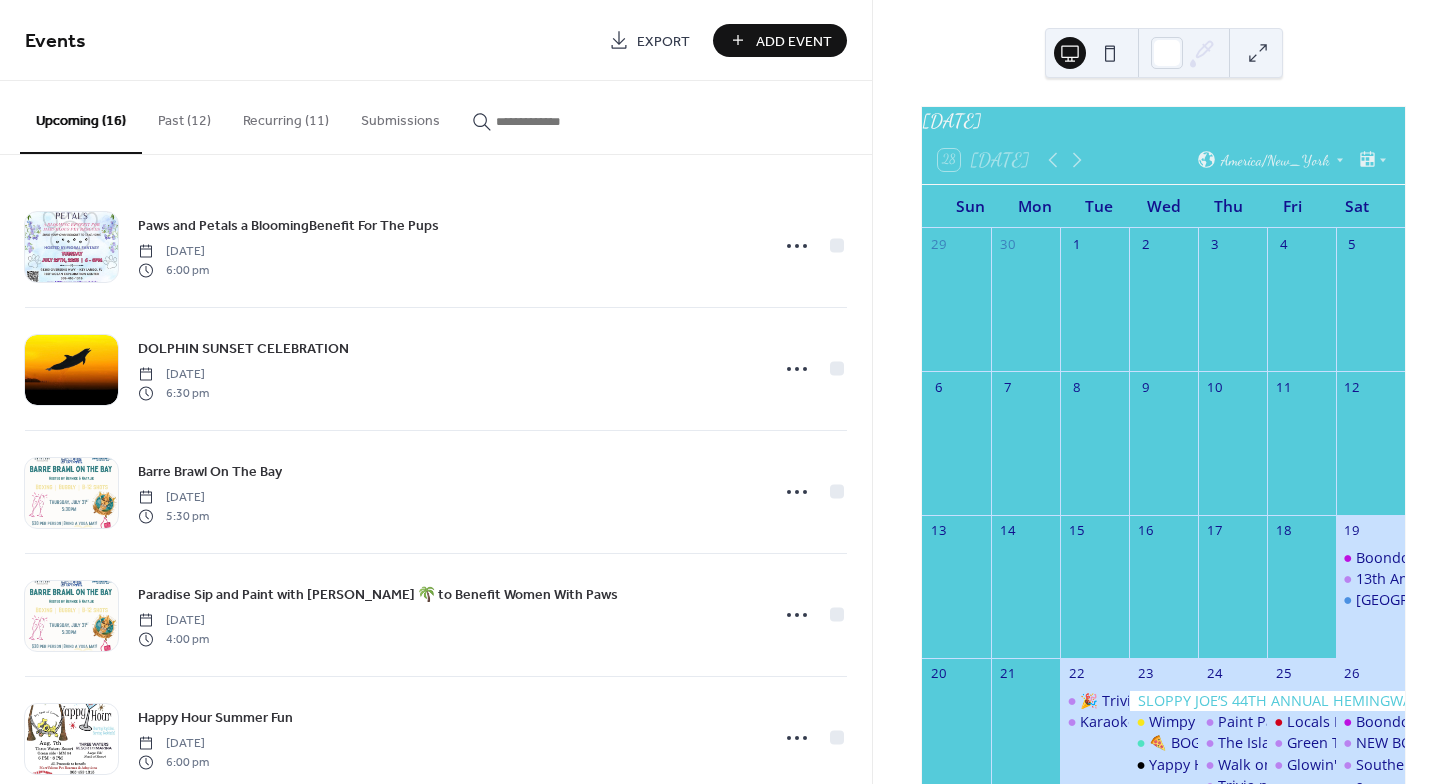 scroll, scrollTop: 0, scrollLeft: 0, axis: both 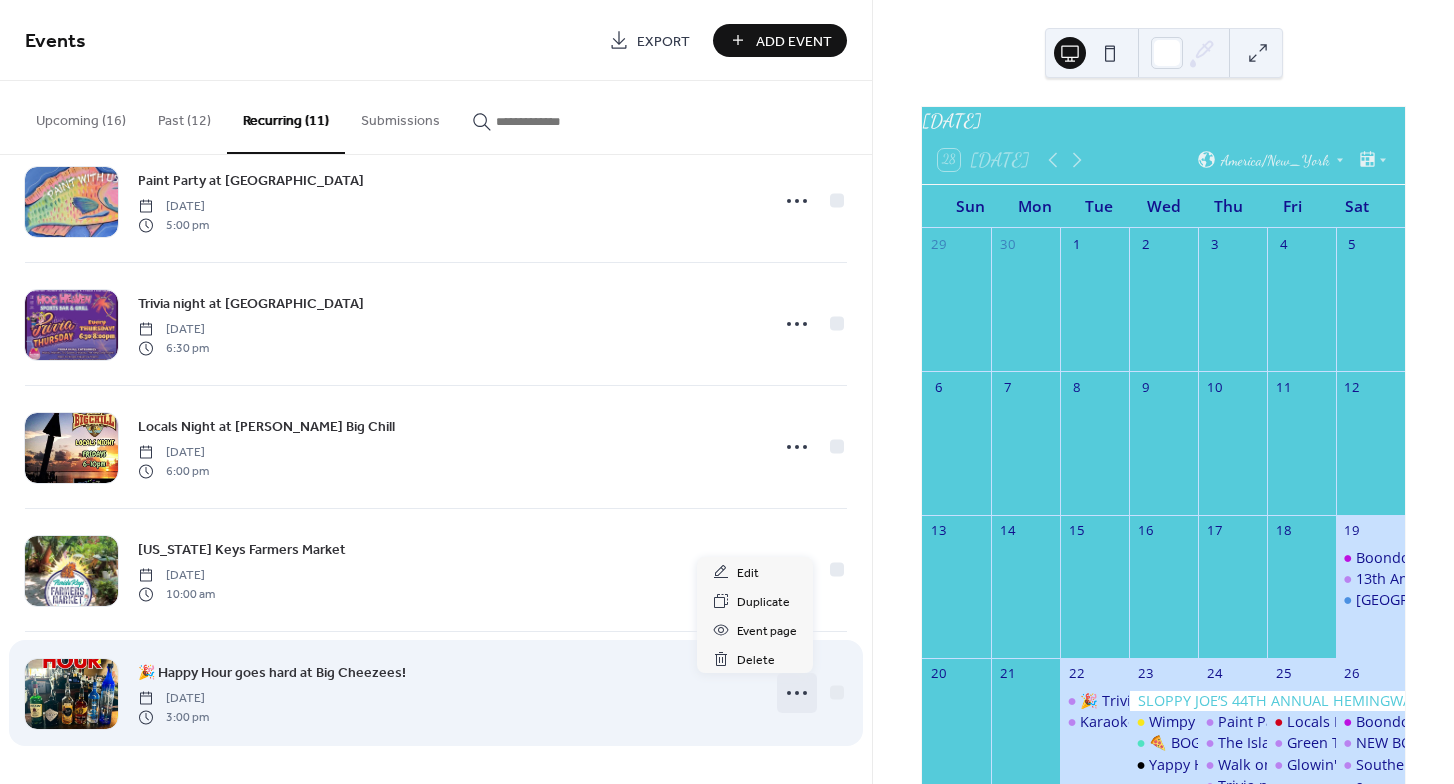 click 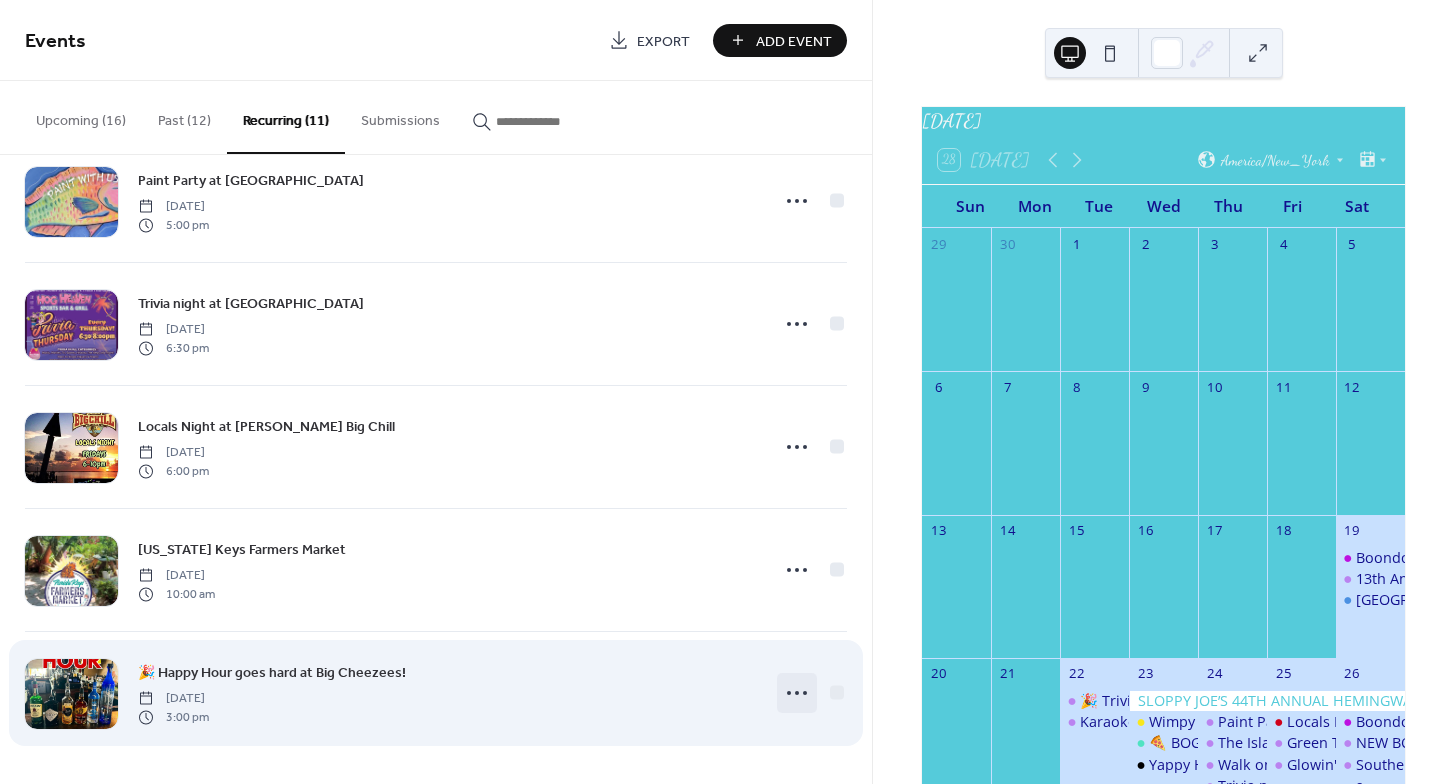 click 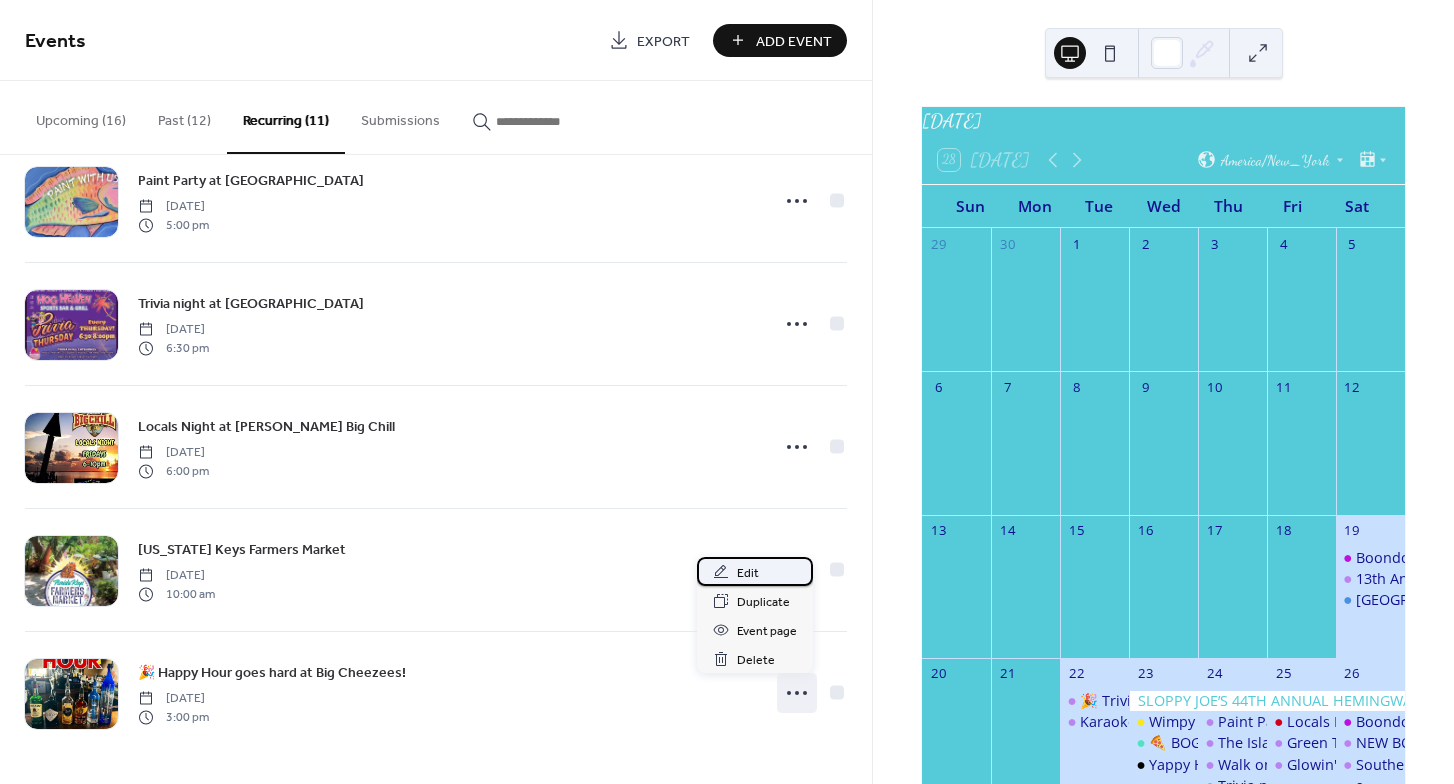 click on "Edit" at bounding box center (748, 573) 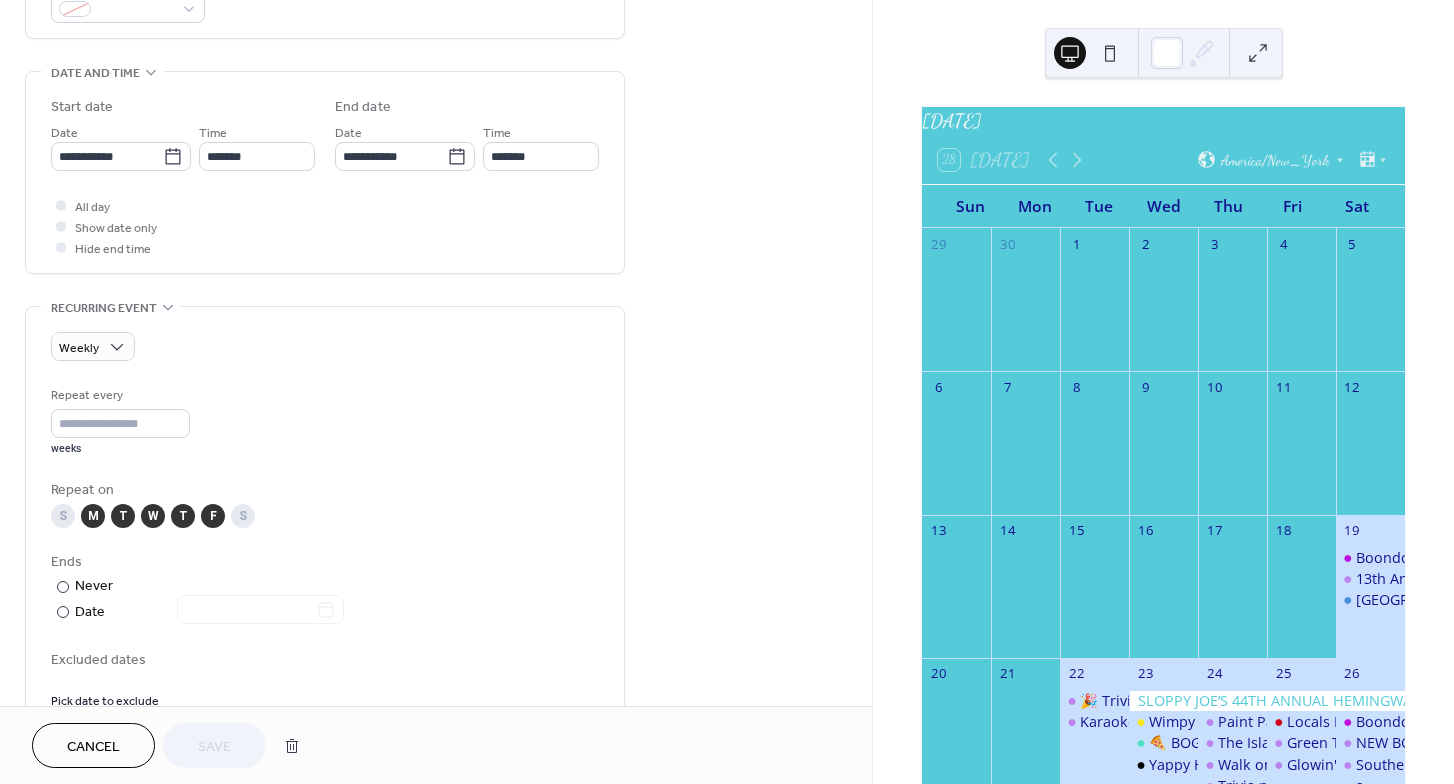 scroll, scrollTop: 0, scrollLeft: 0, axis: both 